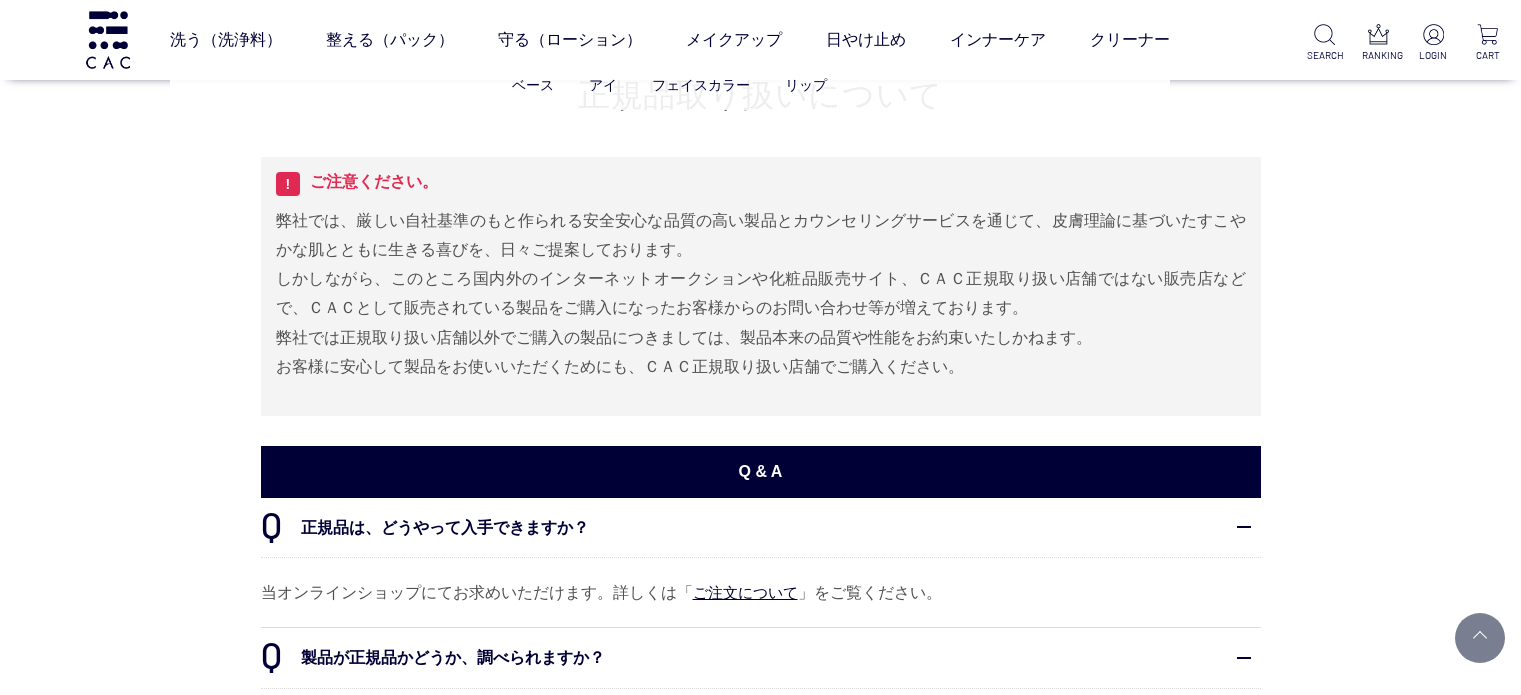 scroll, scrollTop: 1800, scrollLeft: 0, axis: vertical 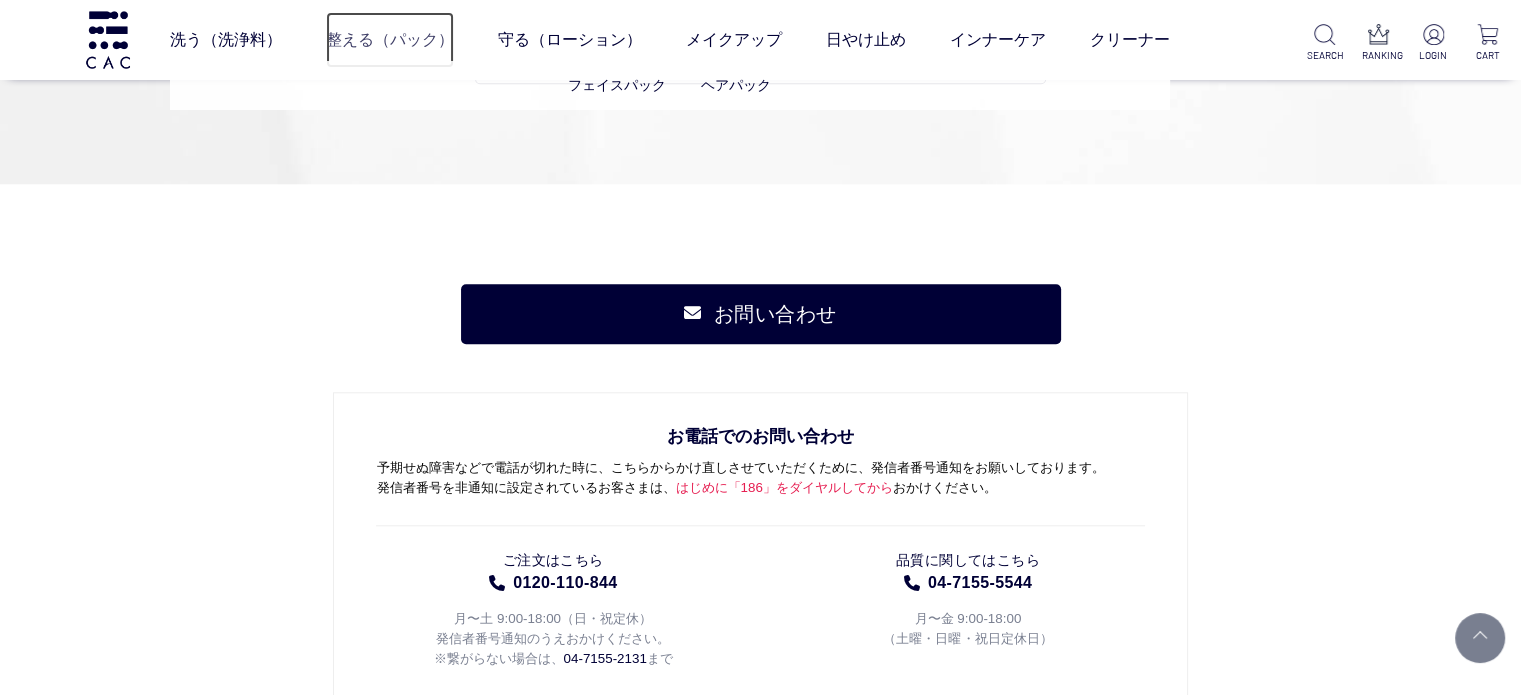 click on "整える（パック）" at bounding box center [390, 40] 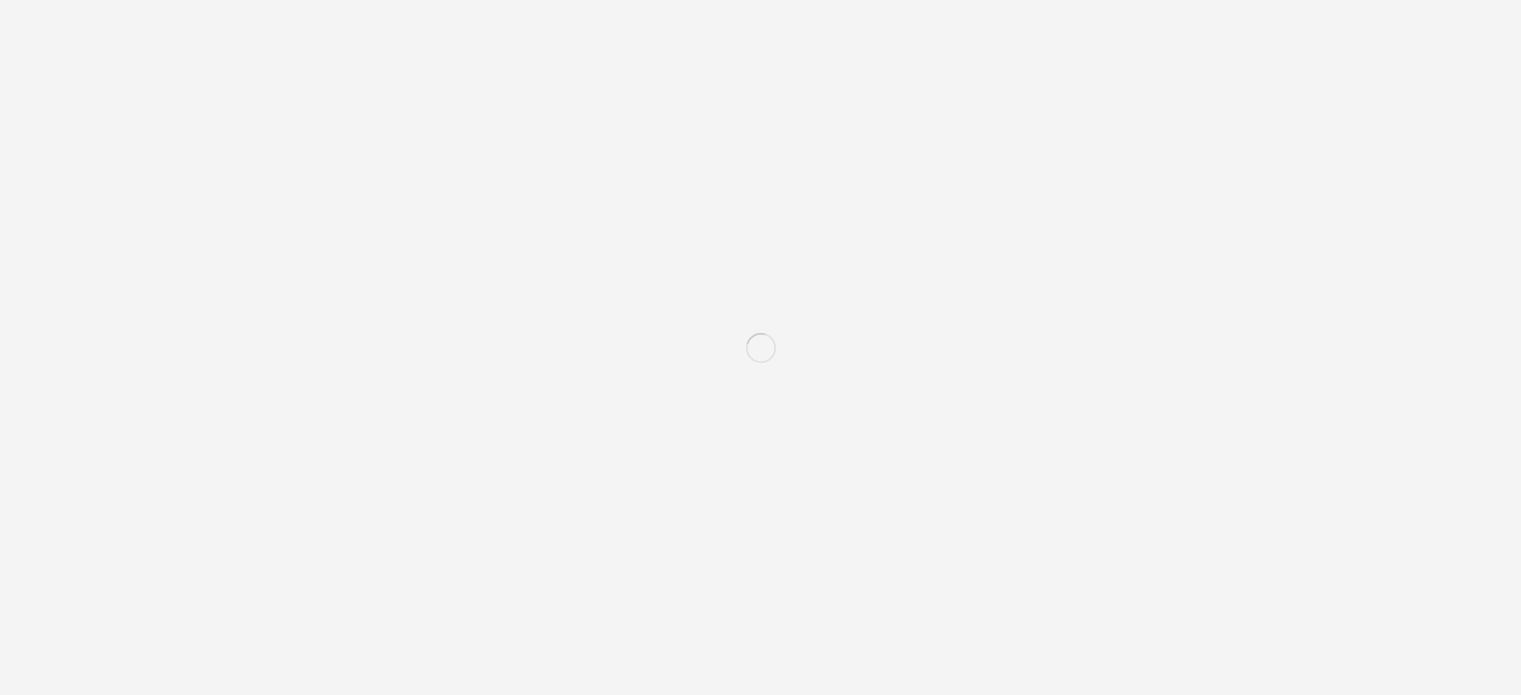 scroll, scrollTop: 0, scrollLeft: 0, axis: both 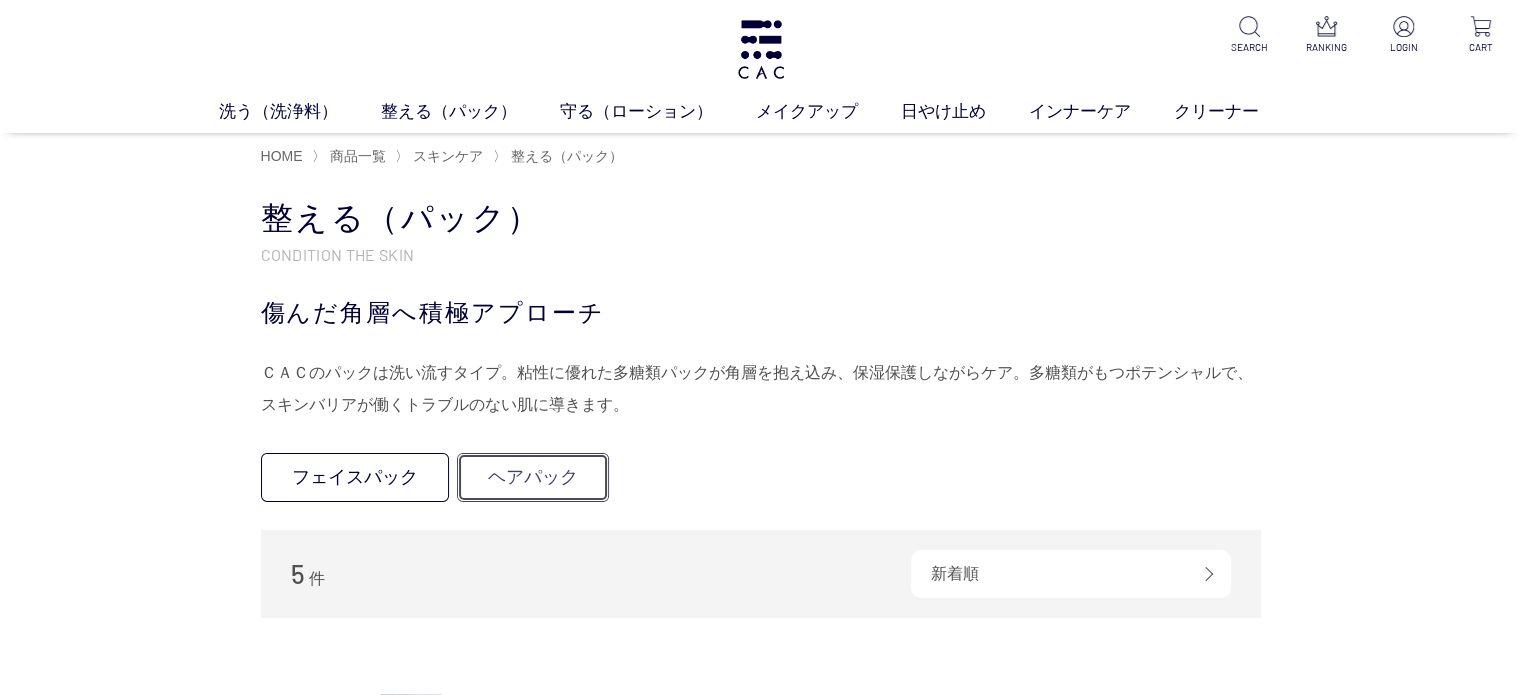 click on "ヘアパック" at bounding box center (533, 477) 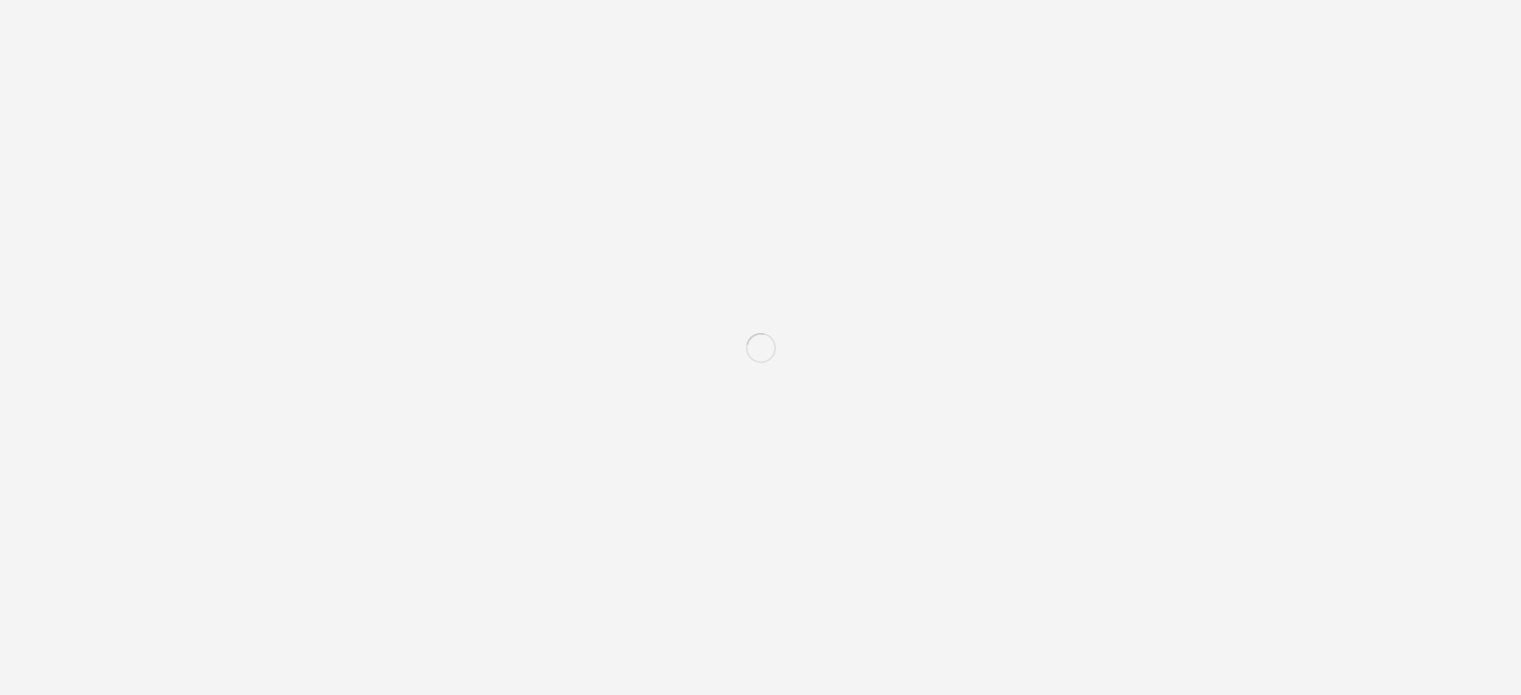 scroll, scrollTop: 0, scrollLeft: 0, axis: both 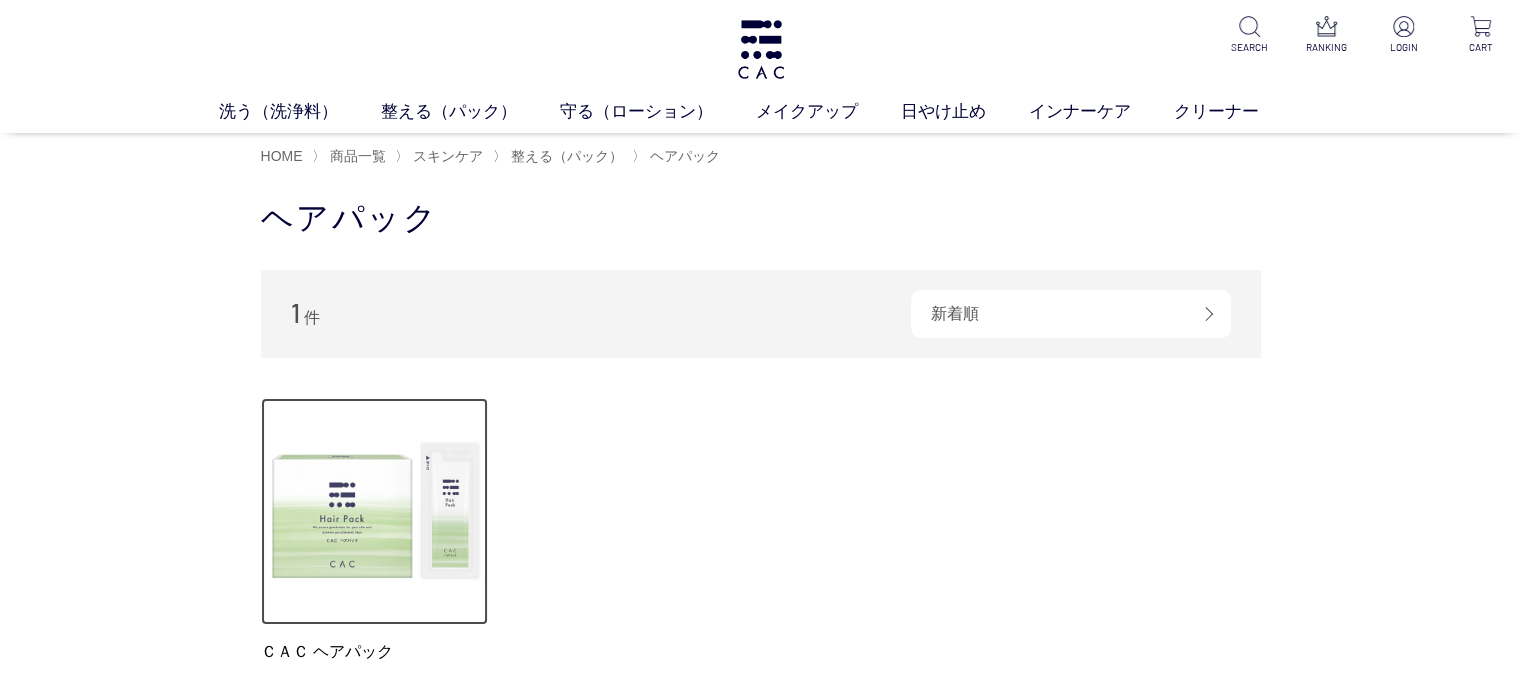 click at bounding box center [375, 512] 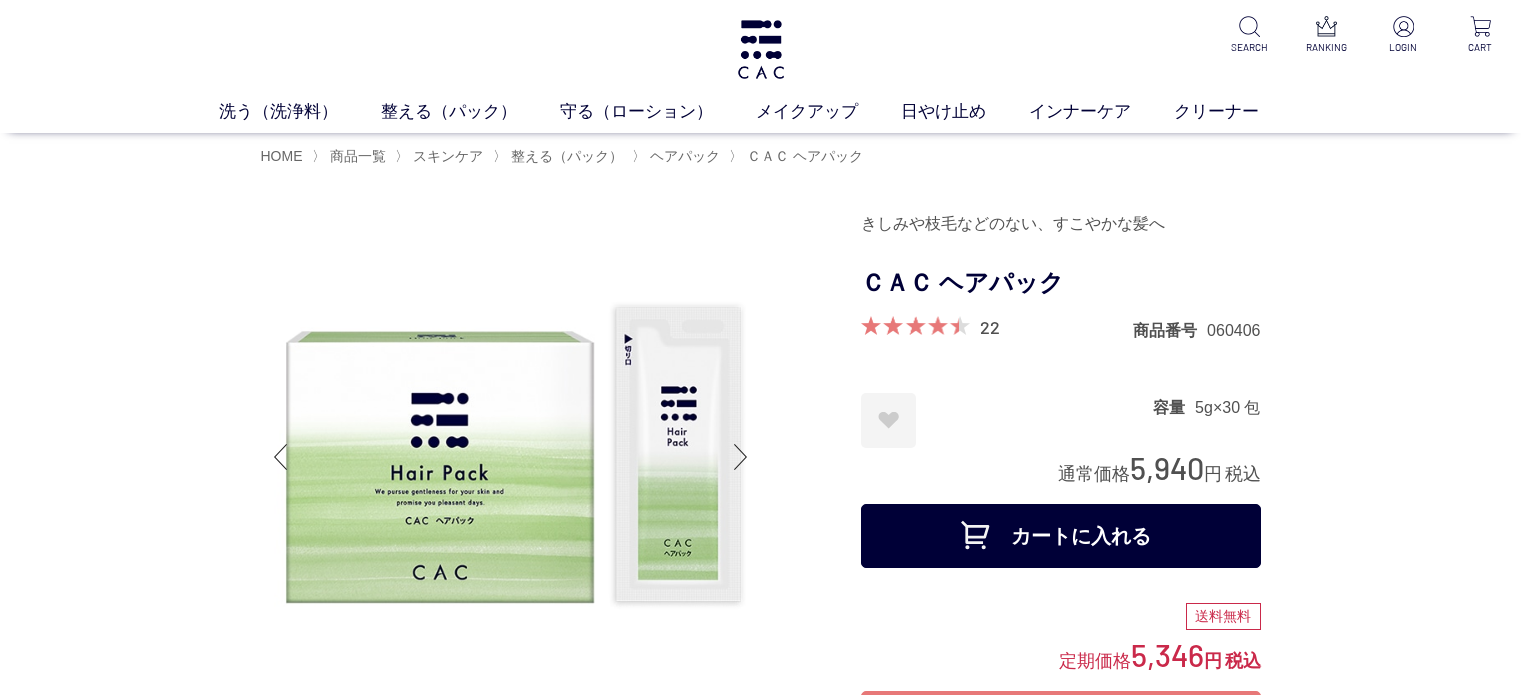 scroll, scrollTop: 0, scrollLeft: 0, axis: both 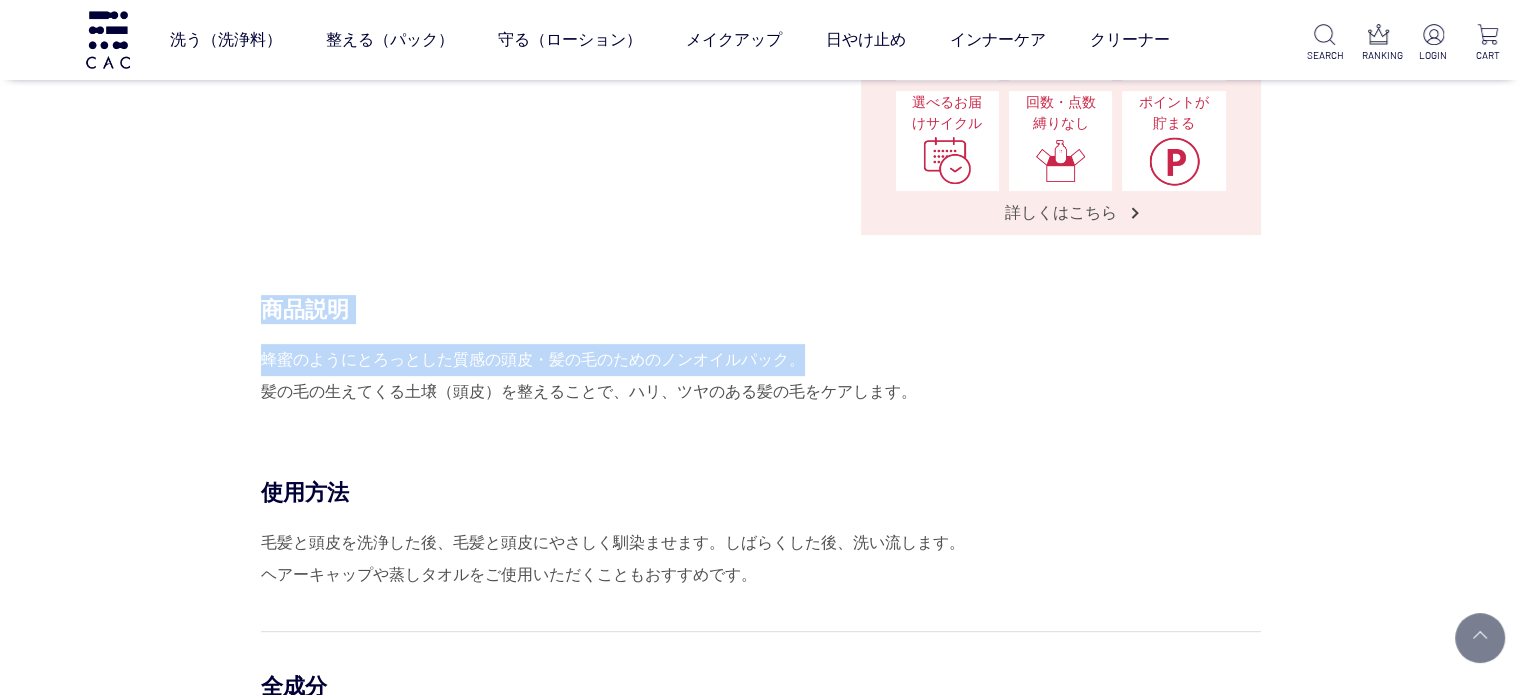 drag, startPoint x: 259, startPoint y: 365, endPoint x: 869, endPoint y: 360, distance: 610.0205 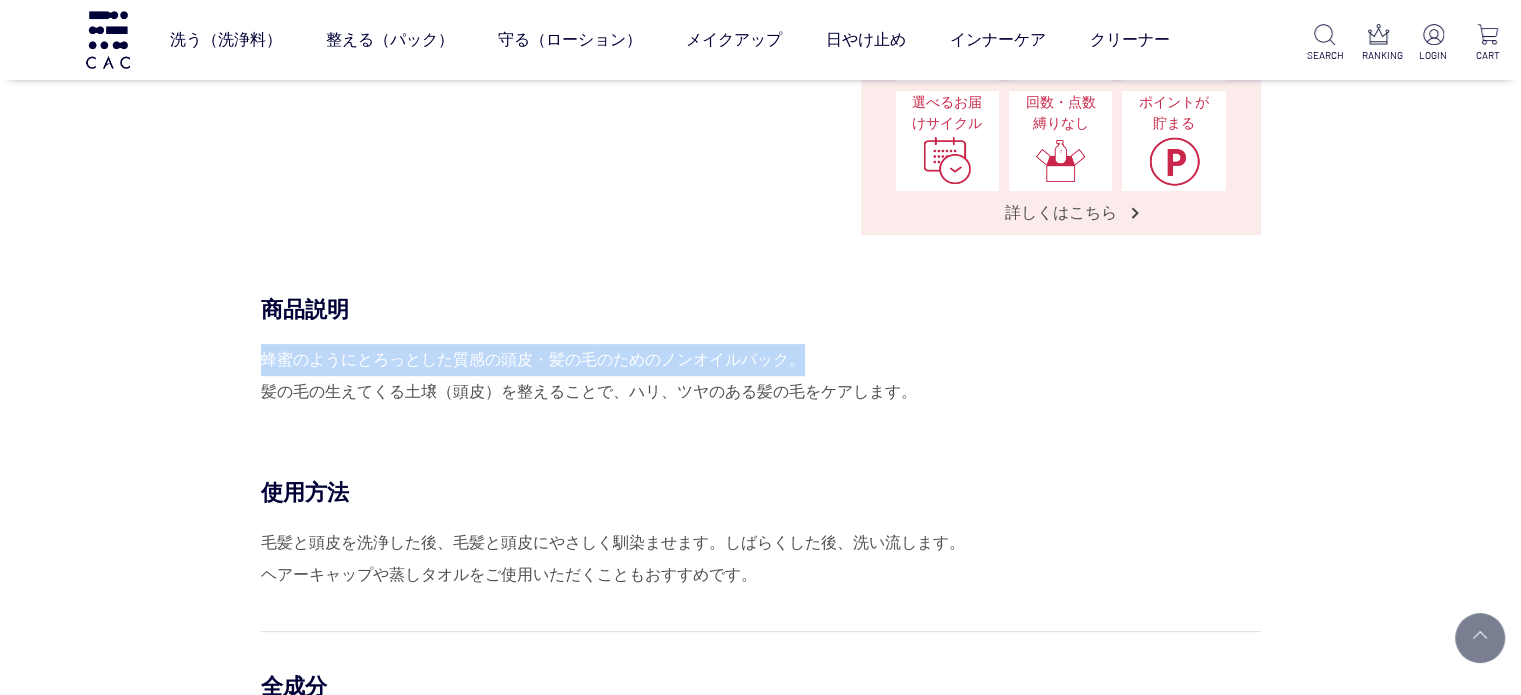 drag, startPoint x: 800, startPoint y: 359, endPoint x: 261, endPoint y: 360, distance: 539.0009 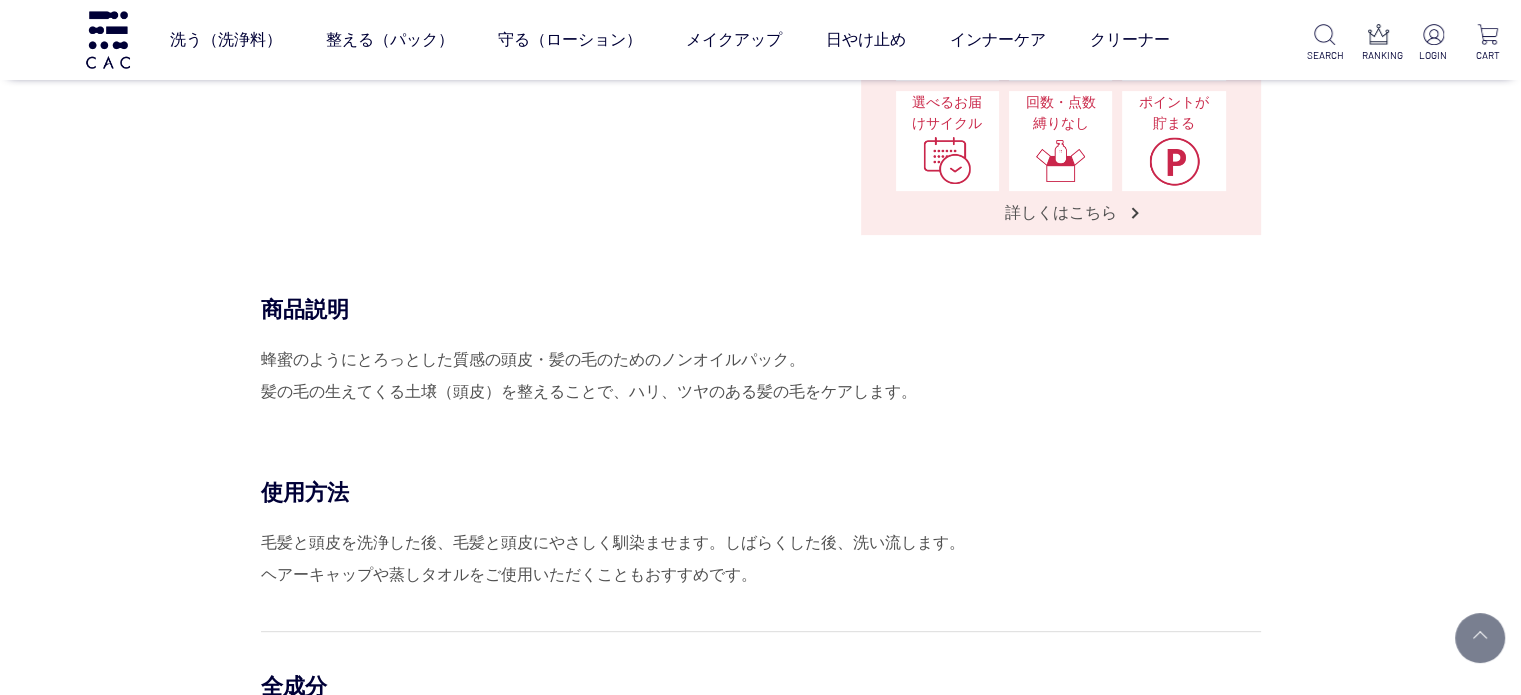click on "蜂蜜のようにとろっとした質感の頭皮・髪の毛のためのノンオイルパック。
髪の毛の生えてくる土壌（頭皮）を整えることで、ハリ、ツヤのある髪の毛をケアします。" at bounding box center [761, 376] 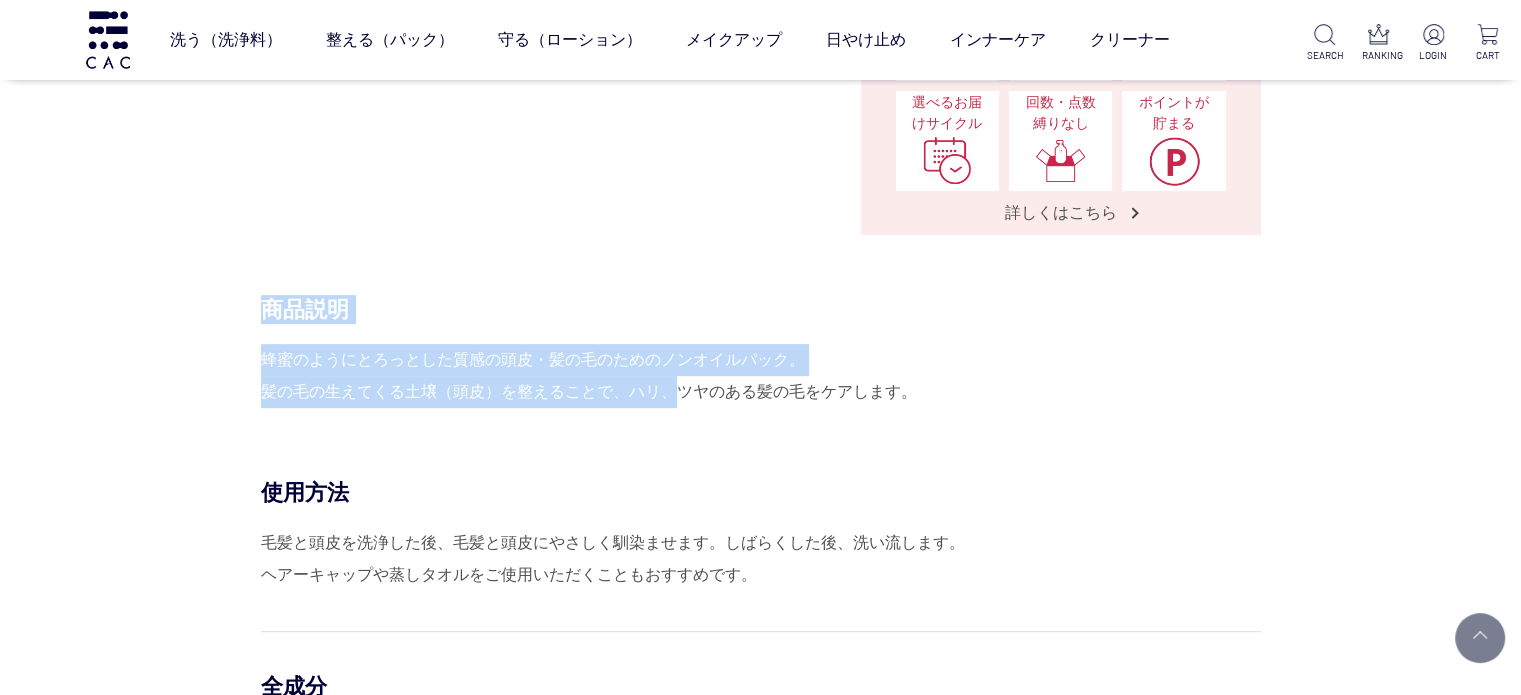 drag, startPoint x: 259, startPoint y: 350, endPoint x: 543, endPoint y: 376, distance: 285.18765 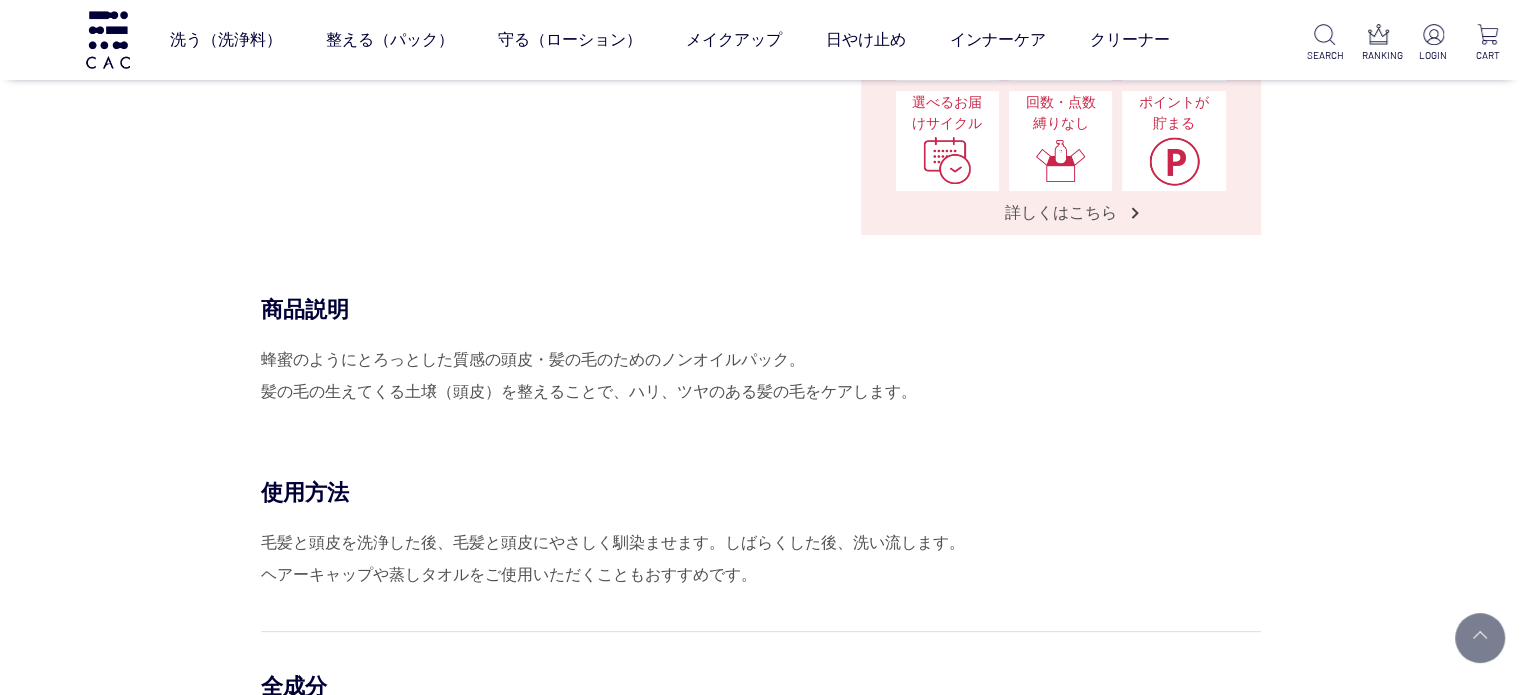 click on "蜂蜜のようにとろっとした質感の頭皮・髪の毛のためのノンオイルパック。
髪の毛の生えてくる土壌（頭皮）を整えることで、ハリ、ツヤのある髪の毛をケアします。" at bounding box center [761, 376] 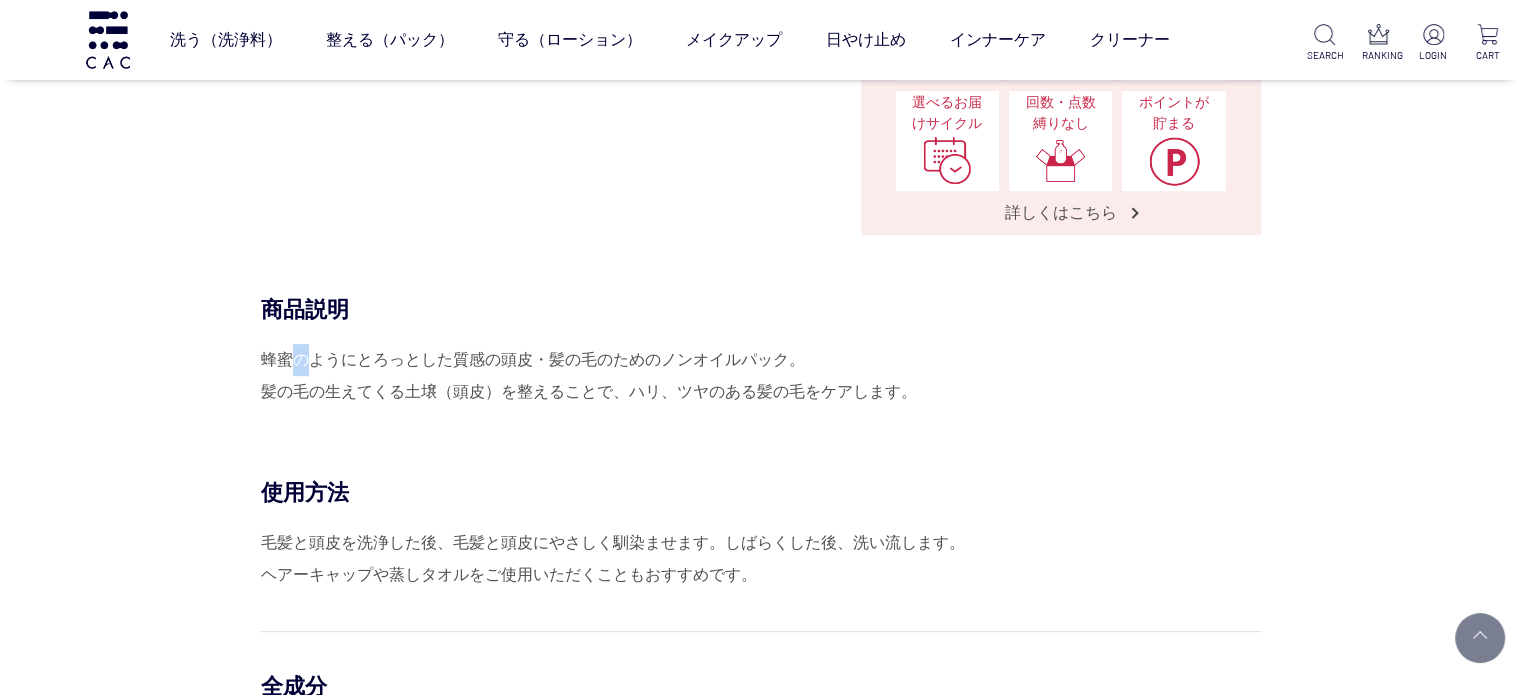 click on "蜂蜜のようにとろっとした質感の頭皮・髪の毛のためのノンオイルパック。
髪の毛の生えてくる土壌（頭皮）を整えることで、ハリ、ツヤのある髪の毛をケアします。" at bounding box center (761, 376) 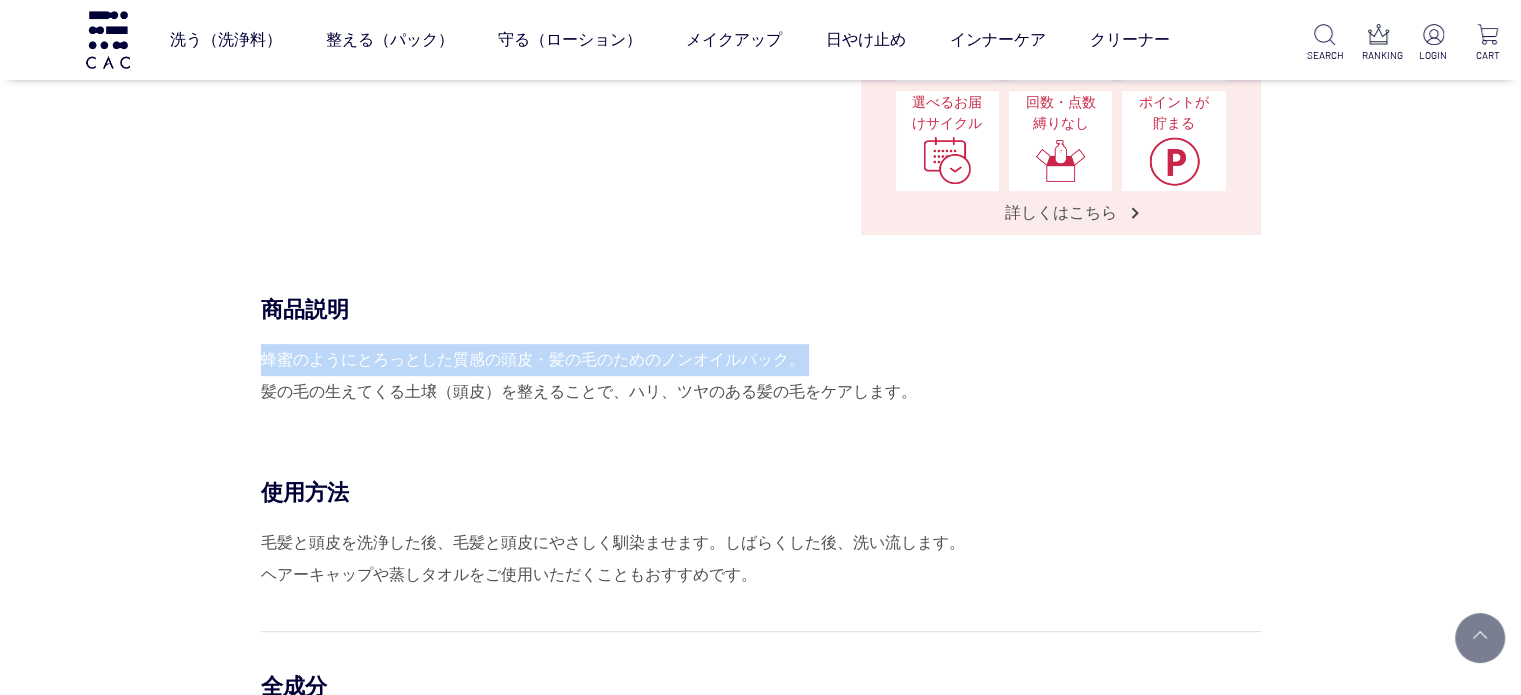 click on "蜂蜜のようにとろっとした質感の頭皮・髪の毛のためのノンオイルパック。
髪の毛の生えてくる土壌（頭皮）を整えることで、ハリ、ツヤのある髪の毛をケアします。" at bounding box center [761, 376] 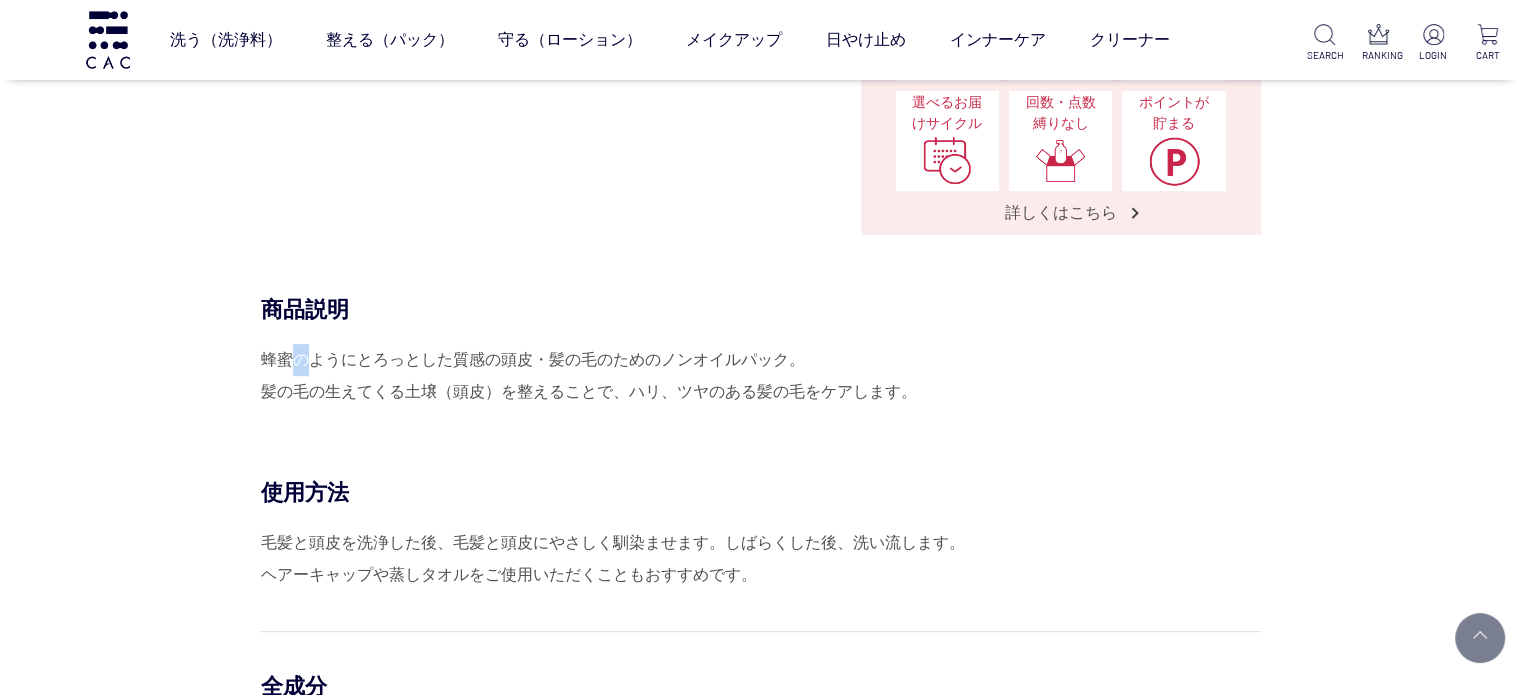 click on "蜂蜜のようにとろっとした質感の頭皮・髪の毛のためのノンオイルパック。
髪の毛の生えてくる土壌（頭皮）を整えることで、ハリ、ツヤのある髪の毛をケアします。" at bounding box center [761, 376] 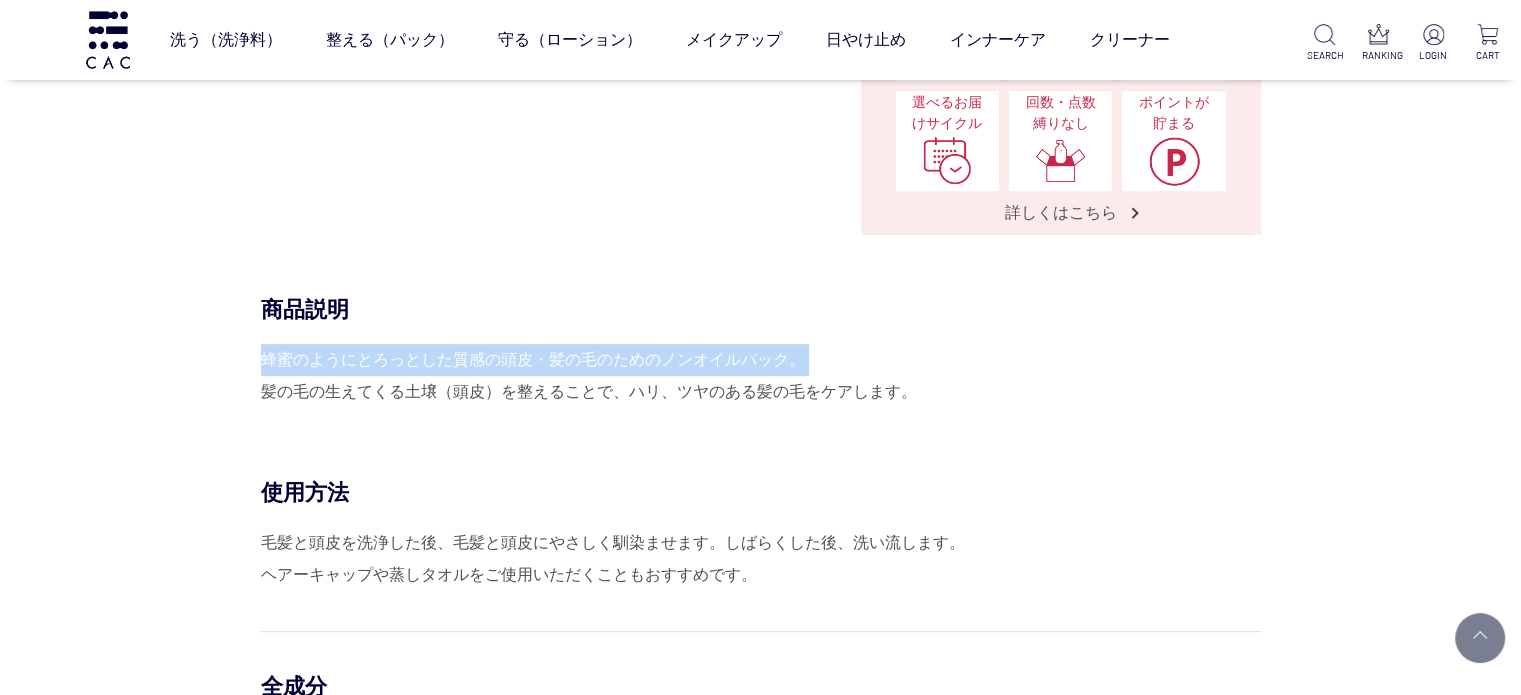 click on "蜂蜜のようにとろっとした質感の頭皮・髪の毛のためのノンオイルパック。
髪の毛の生えてくる土壌（頭皮）を整えることで、ハリ、ツヤのある髪の毛をケアします。" at bounding box center (761, 376) 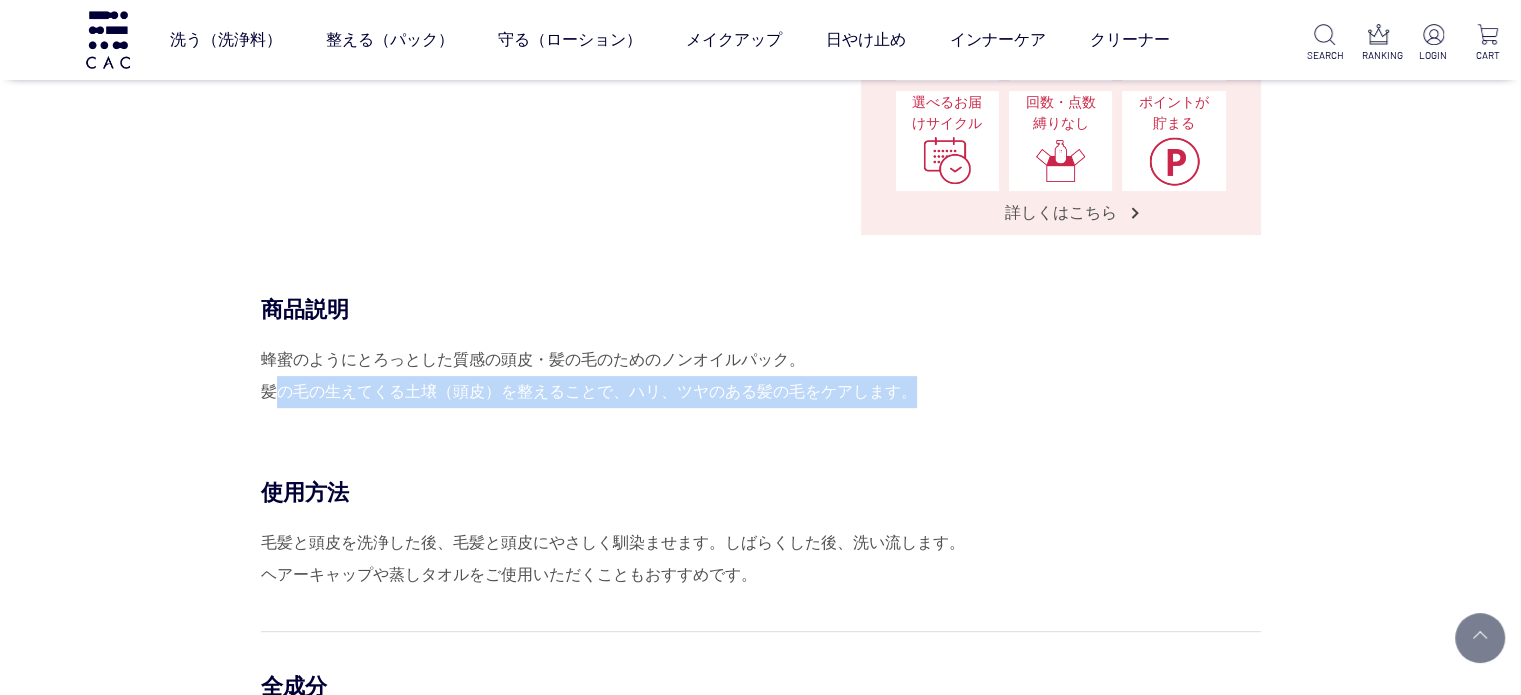 drag, startPoint x: 901, startPoint y: 399, endPoint x: 264, endPoint y: 396, distance: 637.0071 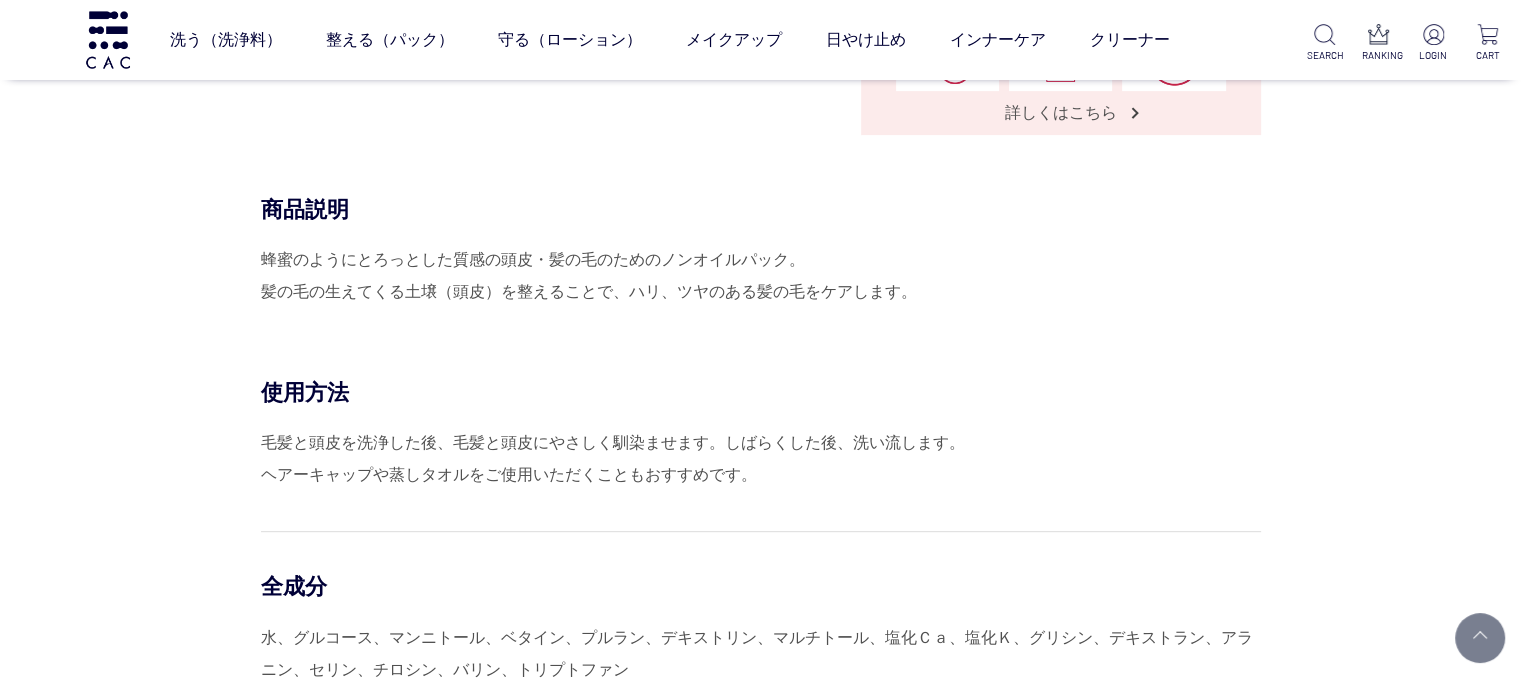 click on "全成分" at bounding box center (761, 586) 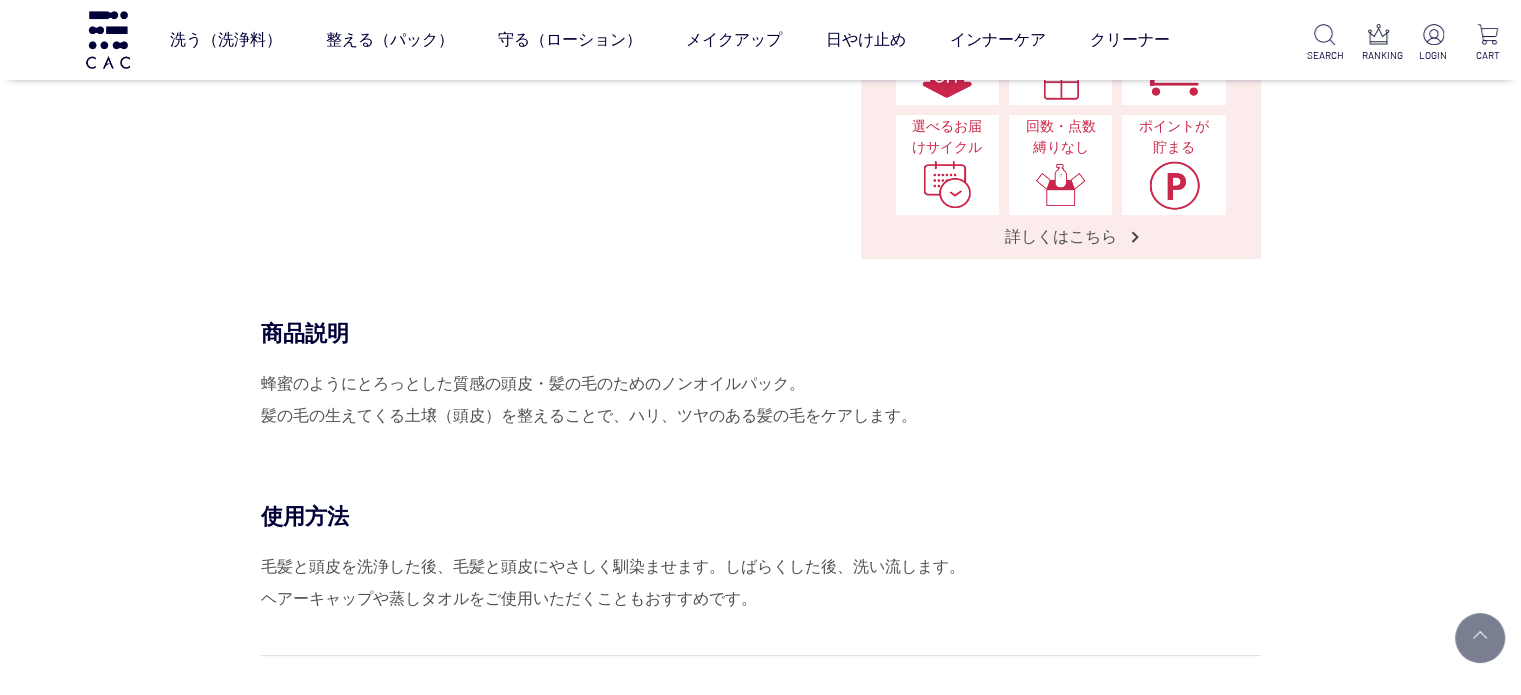 scroll, scrollTop: 700, scrollLeft: 0, axis: vertical 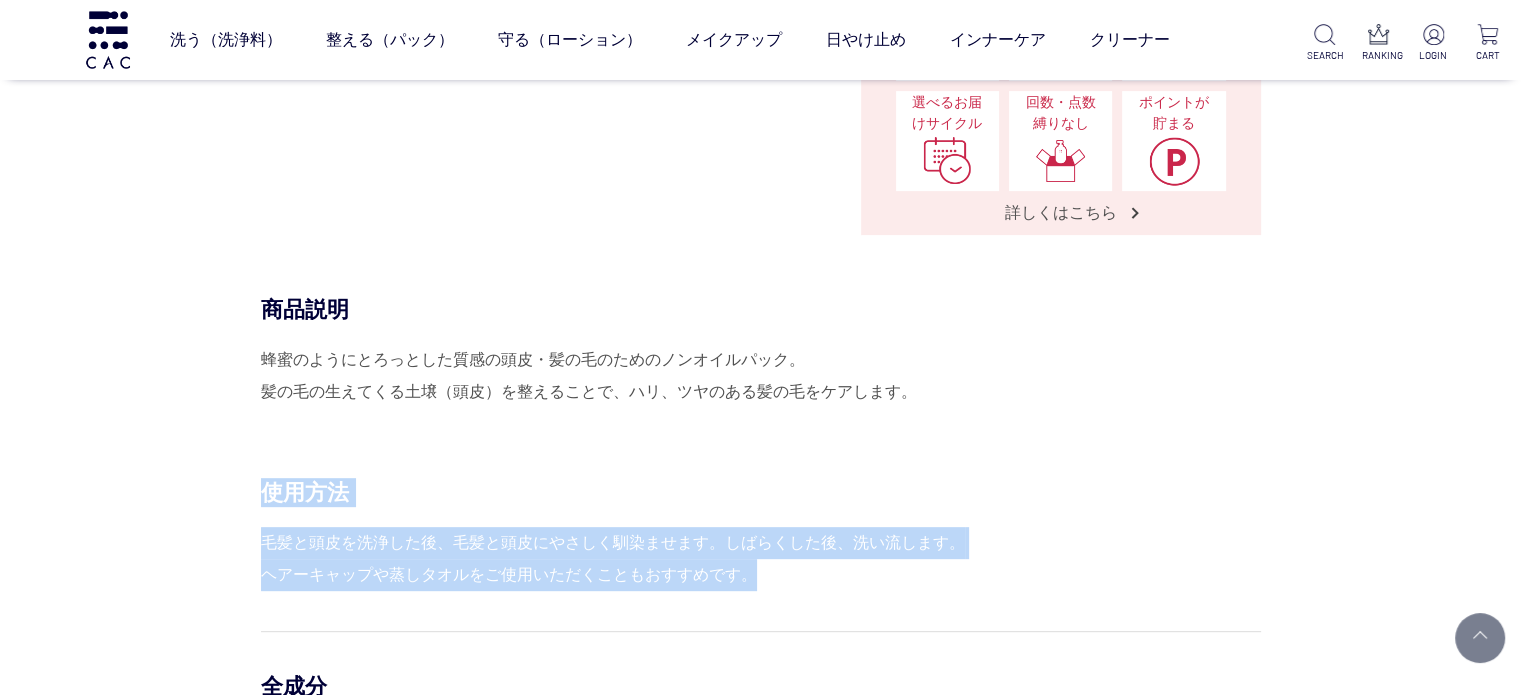 drag, startPoint x: 258, startPoint y: 539, endPoint x: 879, endPoint y: 579, distance: 622.2869 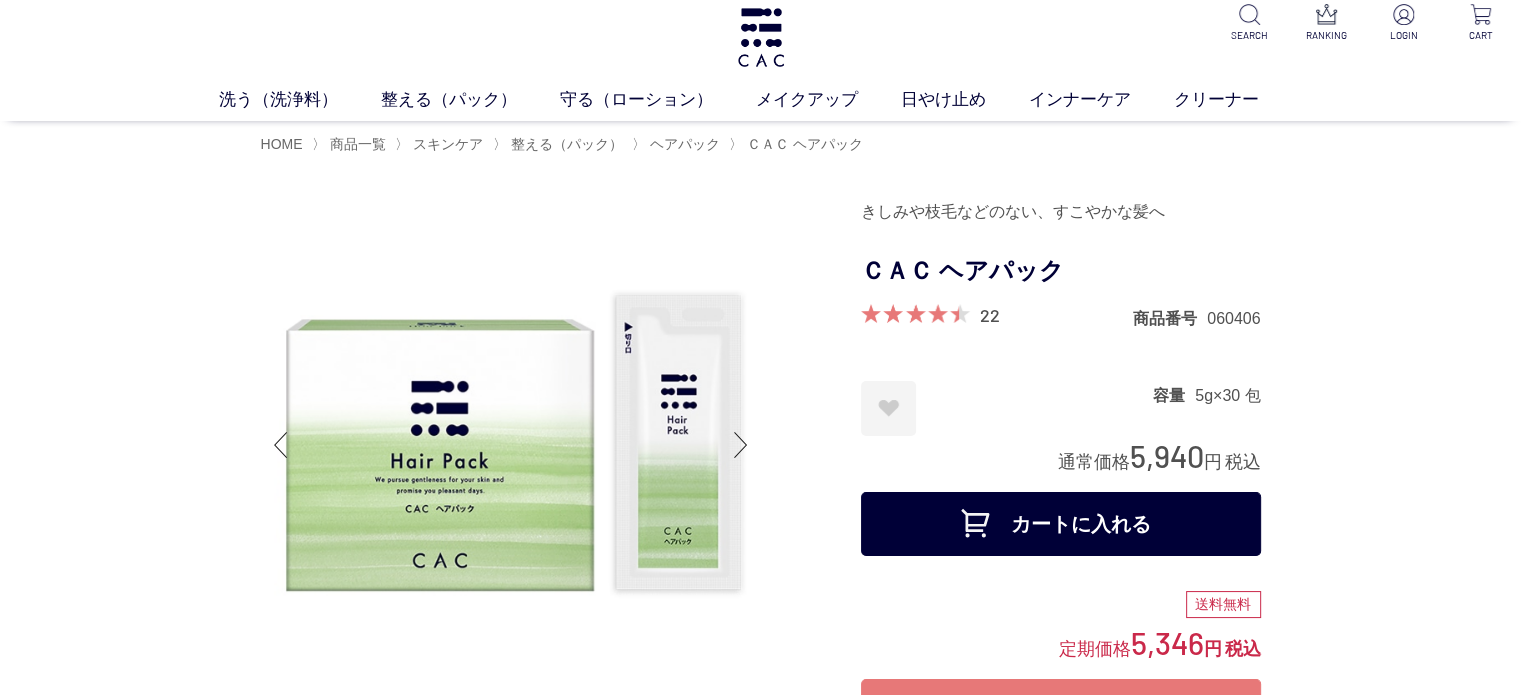scroll, scrollTop: 0, scrollLeft: 0, axis: both 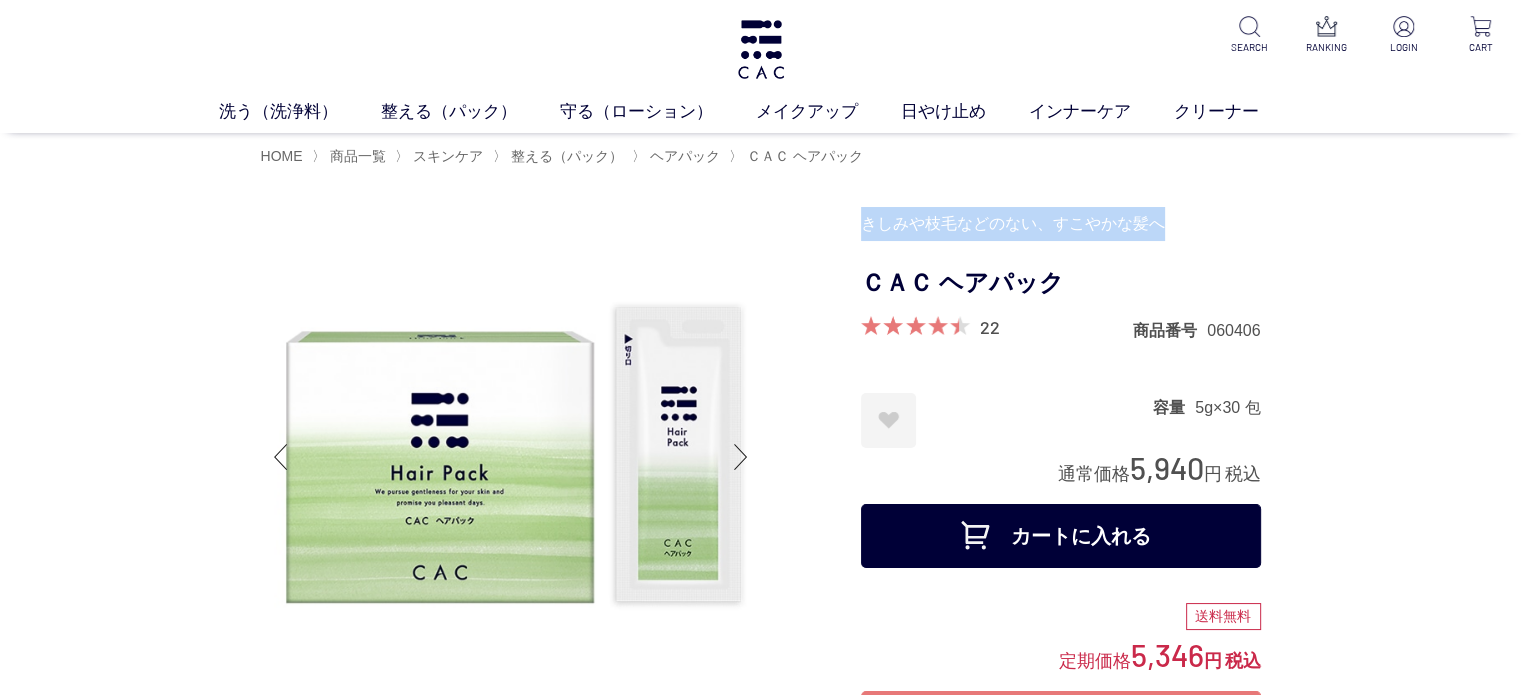 drag, startPoint x: 865, startPoint y: 220, endPoint x: 1172, endPoint y: 224, distance: 307.02606 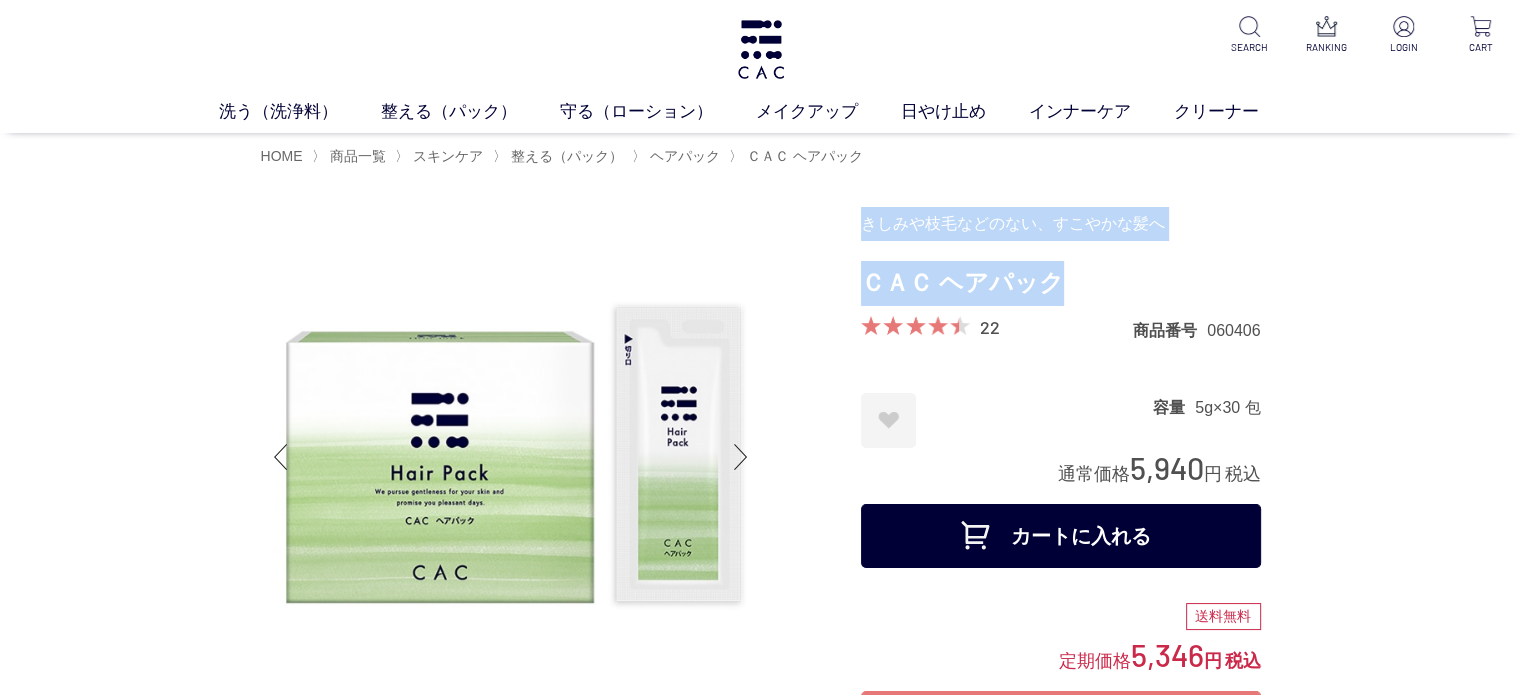 drag, startPoint x: 1053, startPoint y: 284, endPoint x: 853, endPoint y: 279, distance: 200.06248 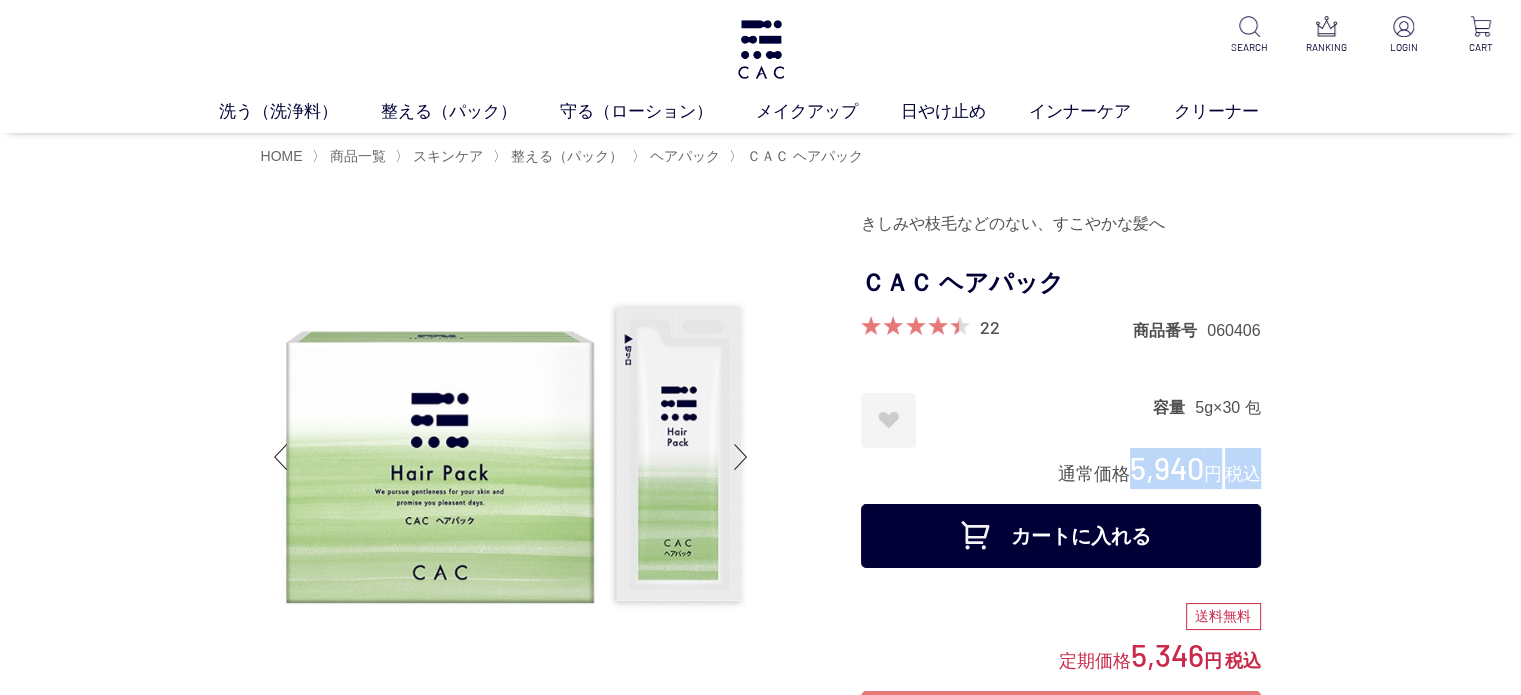 drag, startPoint x: 1123, startPoint y: 466, endPoint x: 1264, endPoint y: 491, distance: 143.19916 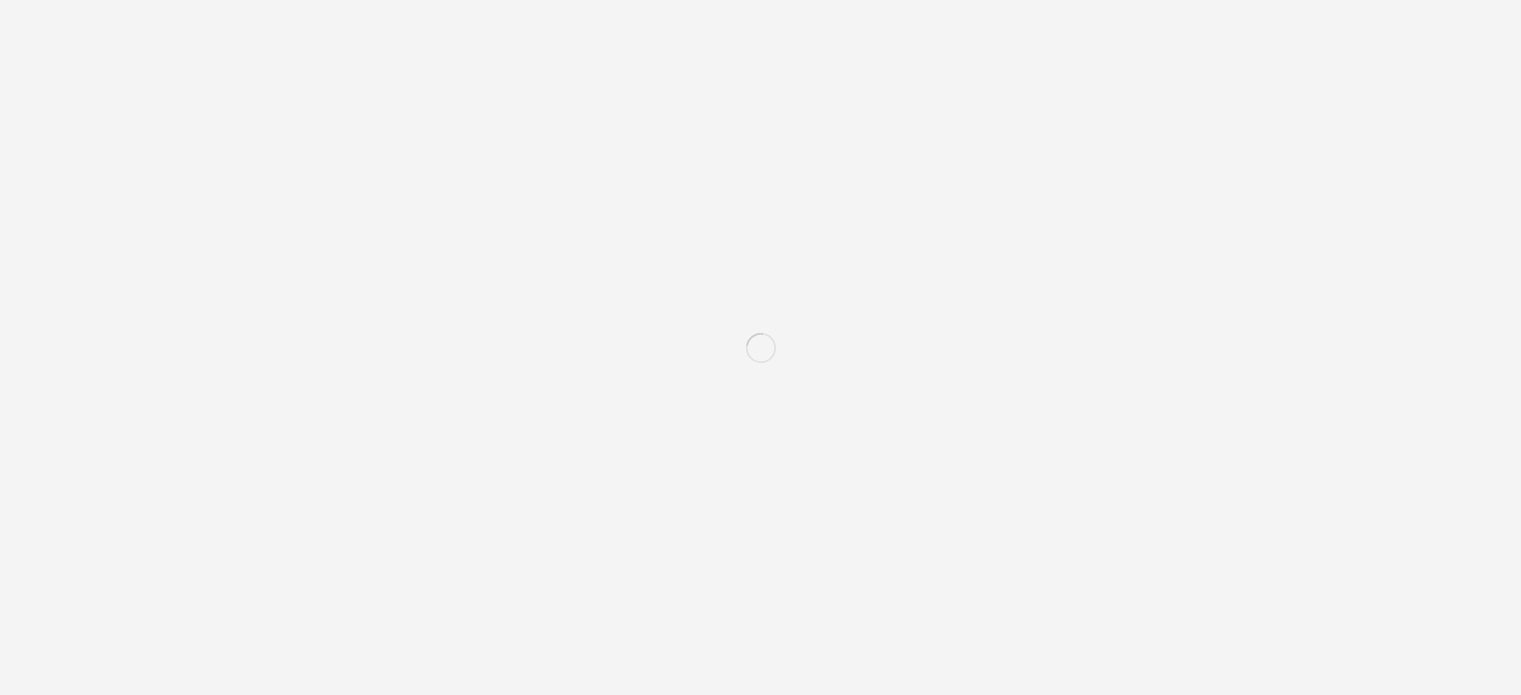 scroll, scrollTop: 0, scrollLeft: 0, axis: both 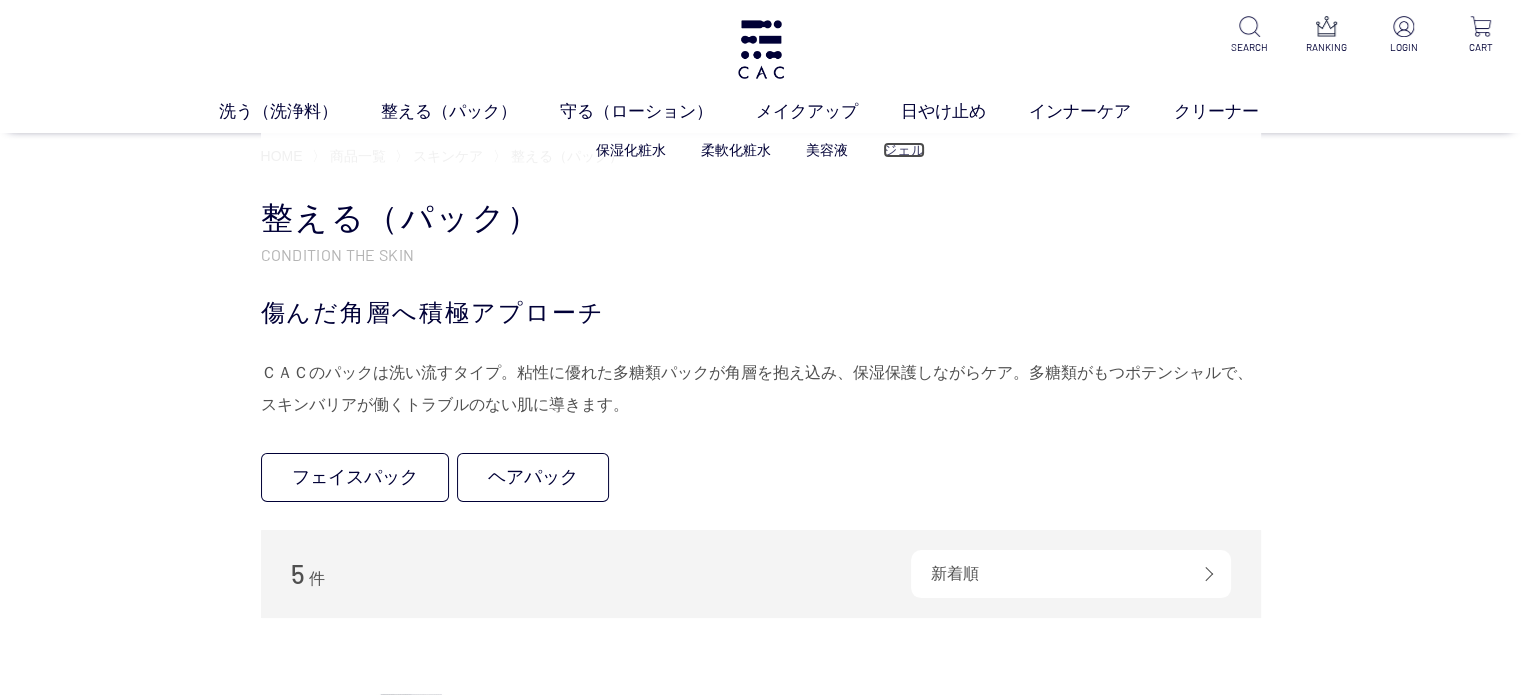 click on "ジェル" at bounding box center (904, 150) 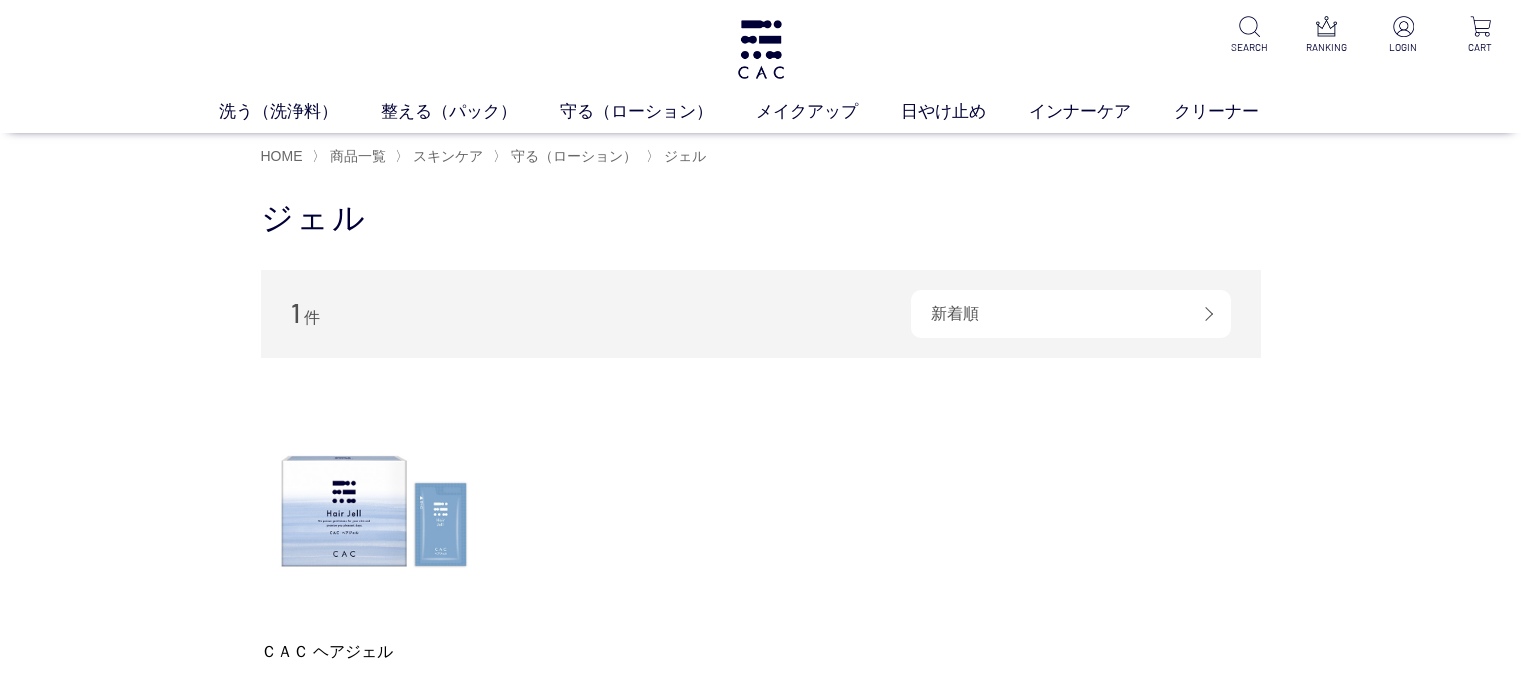 scroll, scrollTop: 0, scrollLeft: 0, axis: both 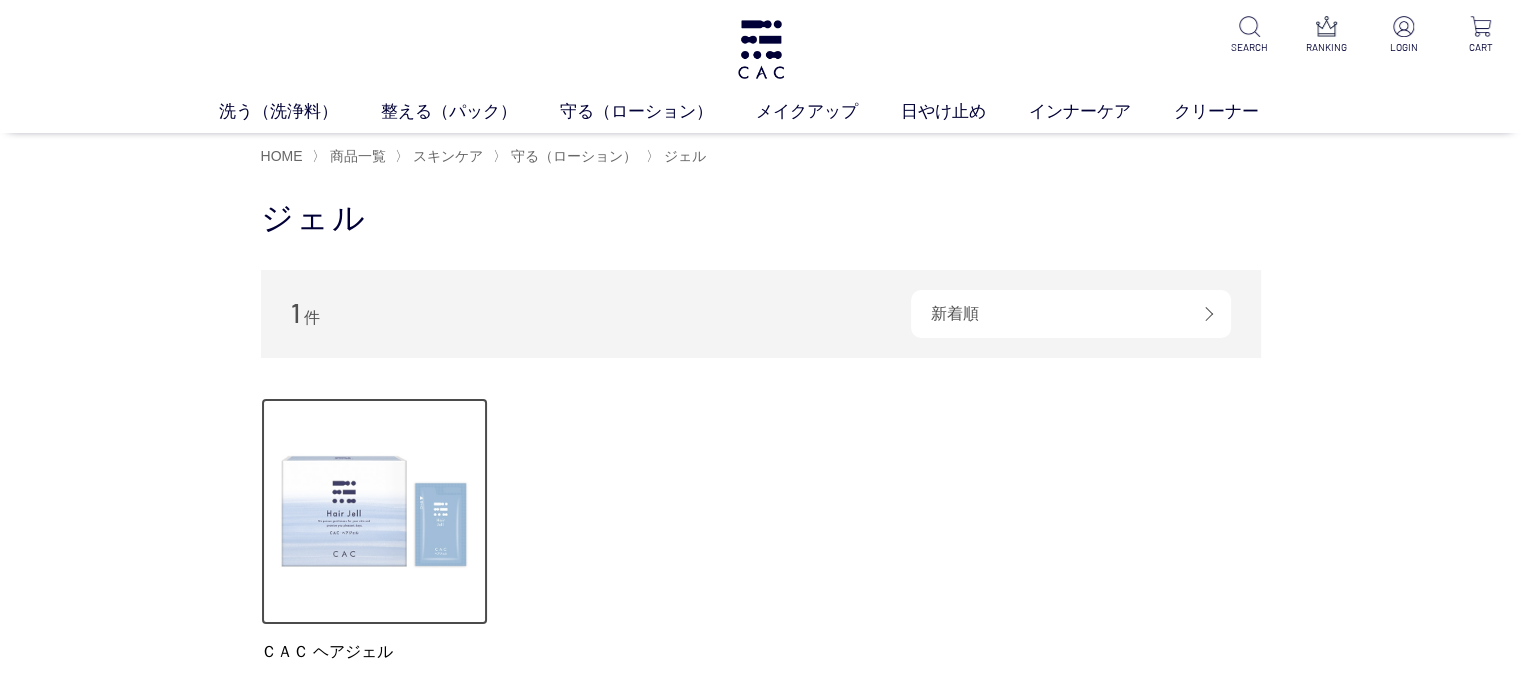 click at bounding box center (375, 512) 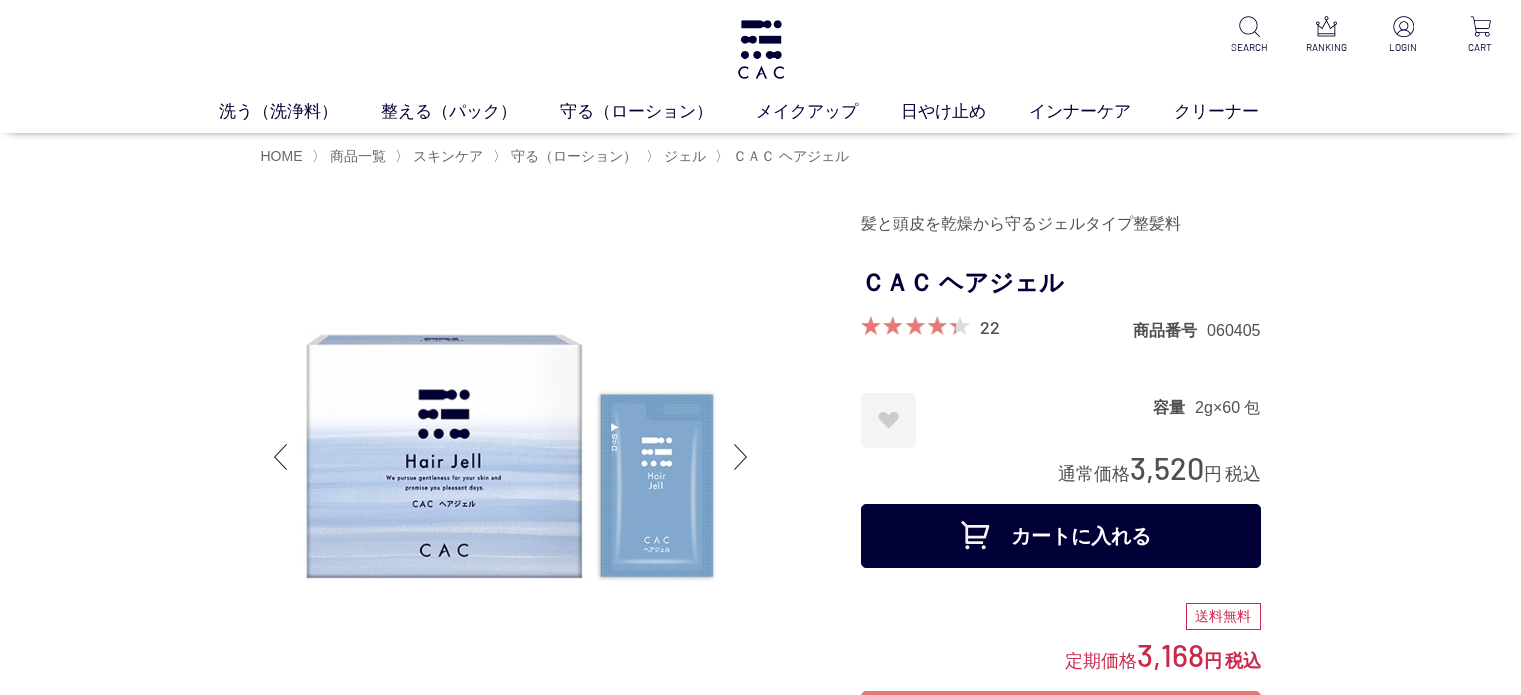 scroll, scrollTop: 0, scrollLeft: 0, axis: both 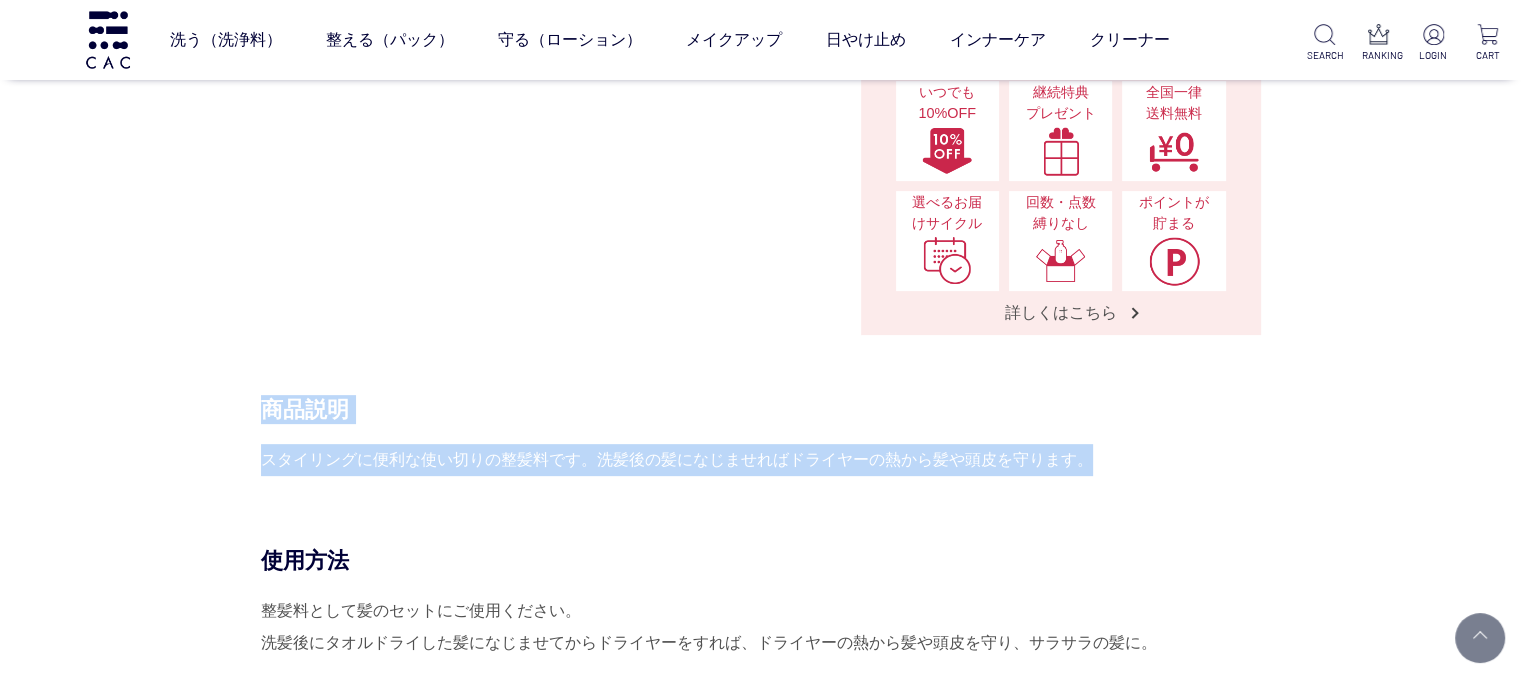 drag, startPoint x: 256, startPoint y: 453, endPoint x: 1184, endPoint y: 440, distance: 928.09106 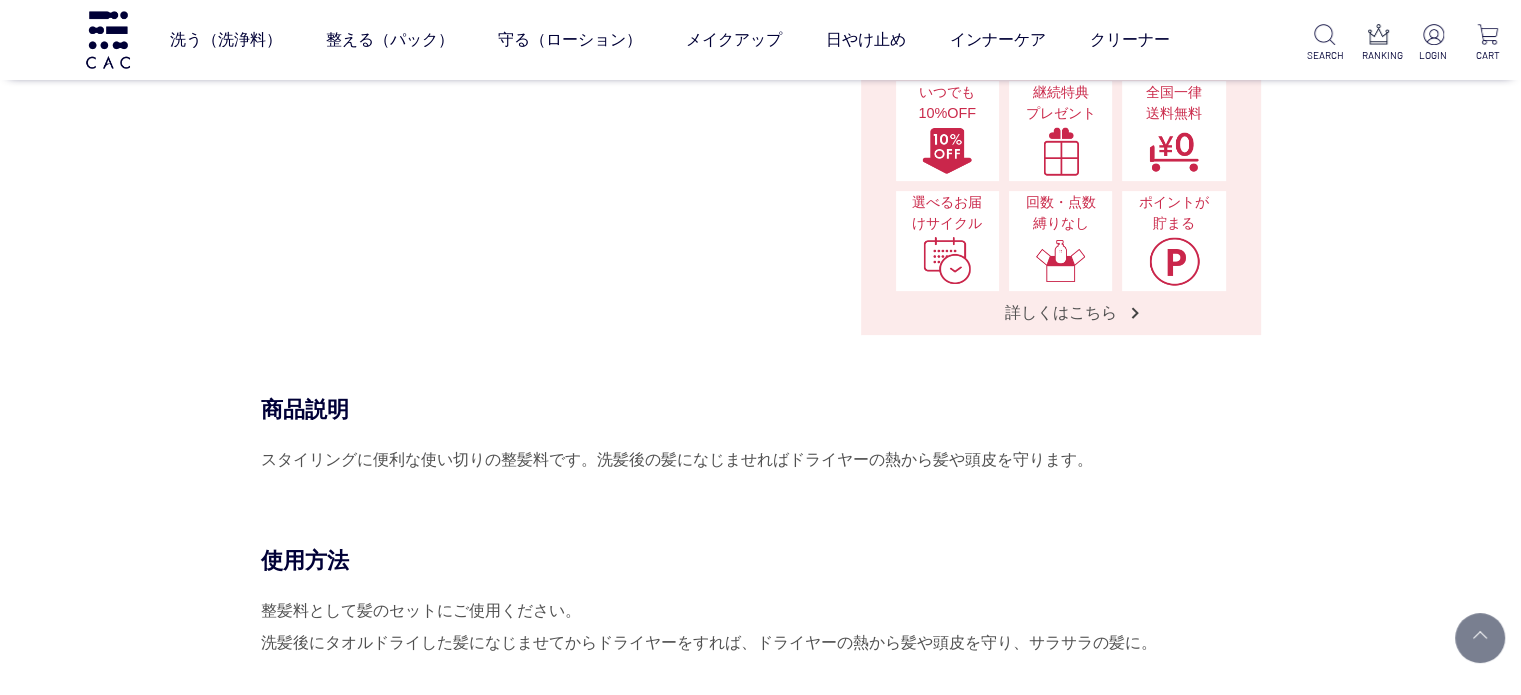 click on "スタイリングに便利な使い切りの整髪料です。洗髪後の髪になじませればドライヤーの熱から髪や頭皮を守ります。" at bounding box center [761, 460] 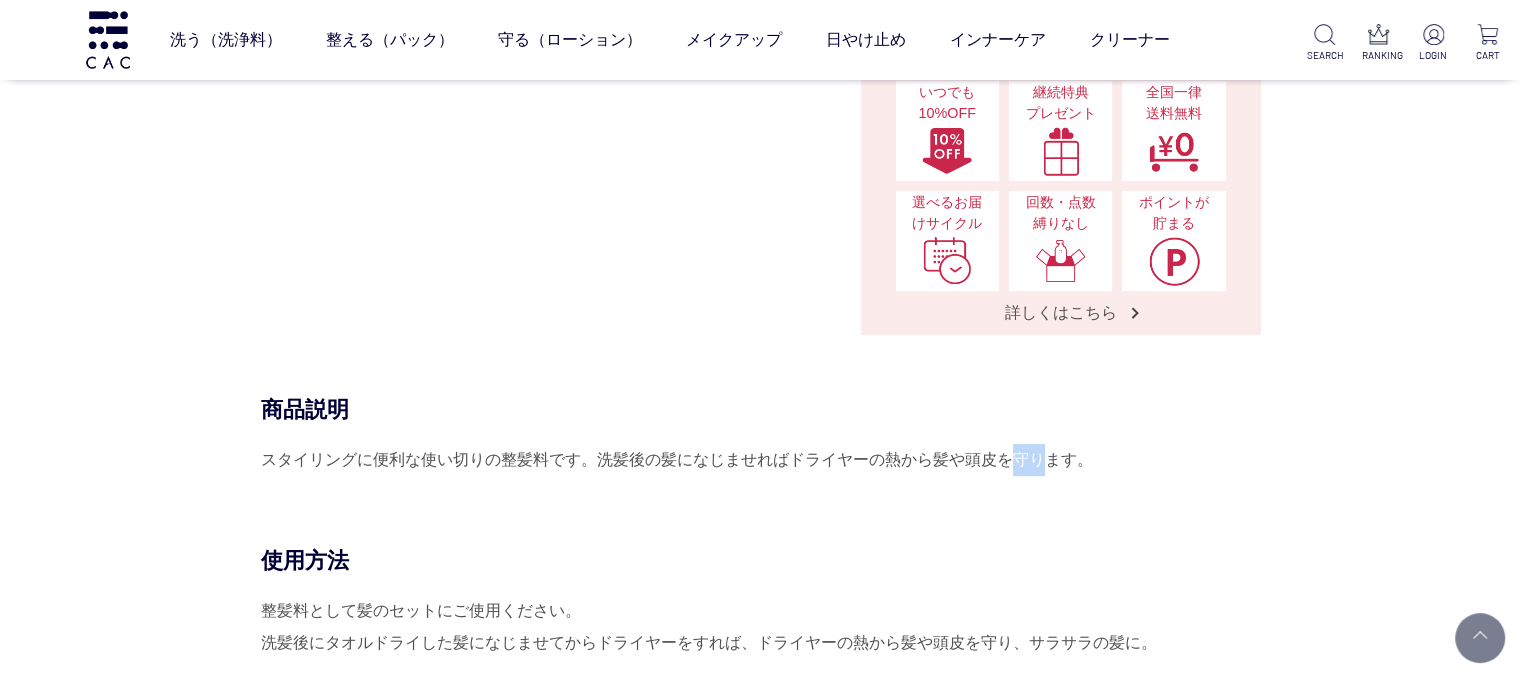 click on "スタイリングに便利な使い切りの整髪料です。洗髪後の髪になじませればドライヤーの熱から髪や頭皮を守ります。" at bounding box center [761, 460] 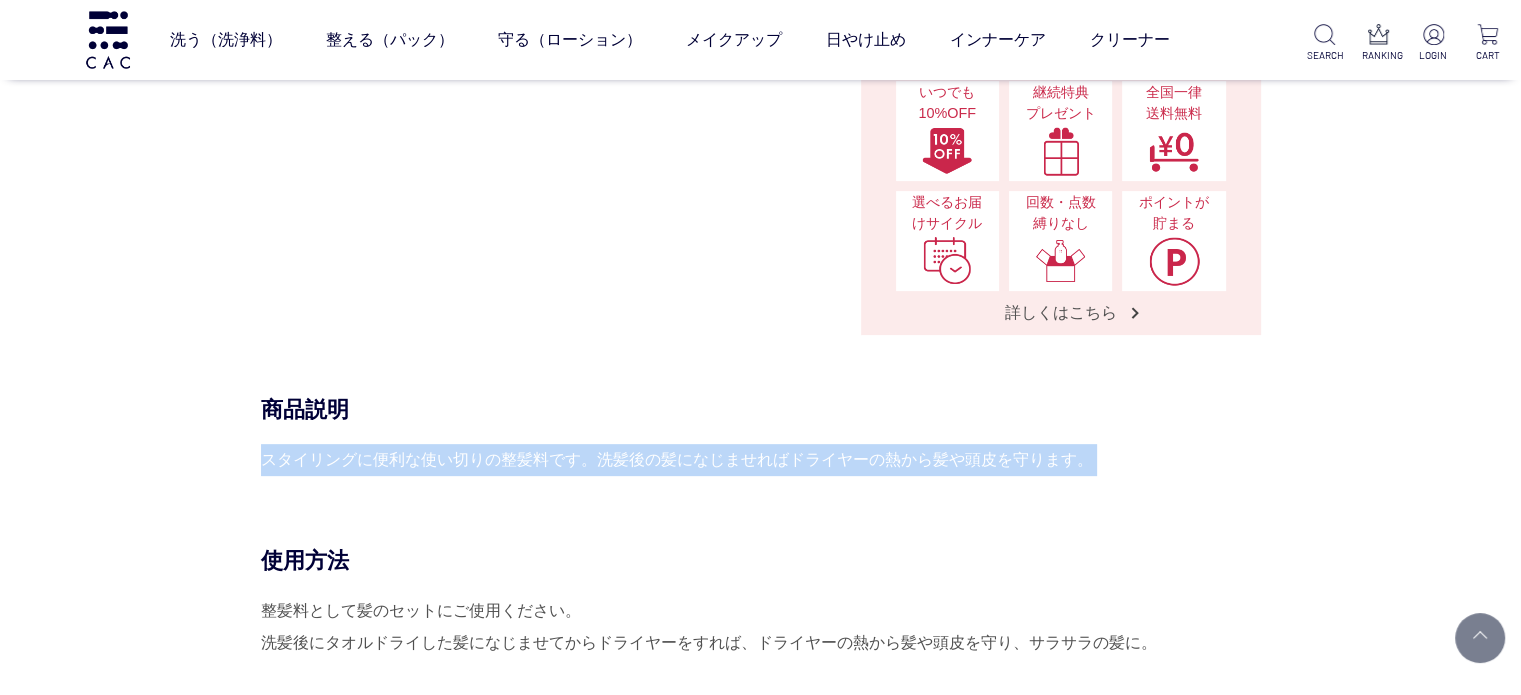 click on "スタイリングに便利な使い切りの整髪料です。洗髪後の髪になじませればドライヤーの熱から髪や頭皮を守ります。" at bounding box center (761, 460) 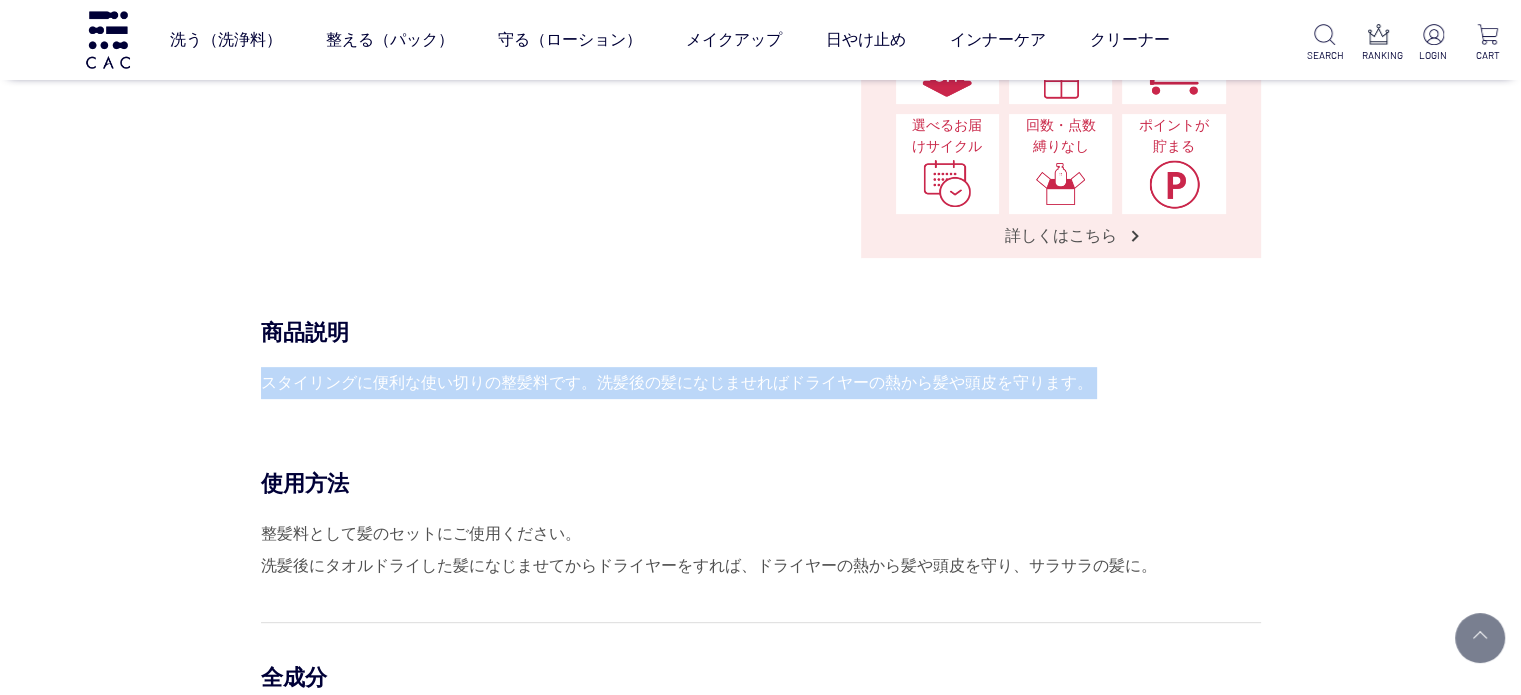 scroll, scrollTop: 700, scrollLeft: 0, axis: vertical 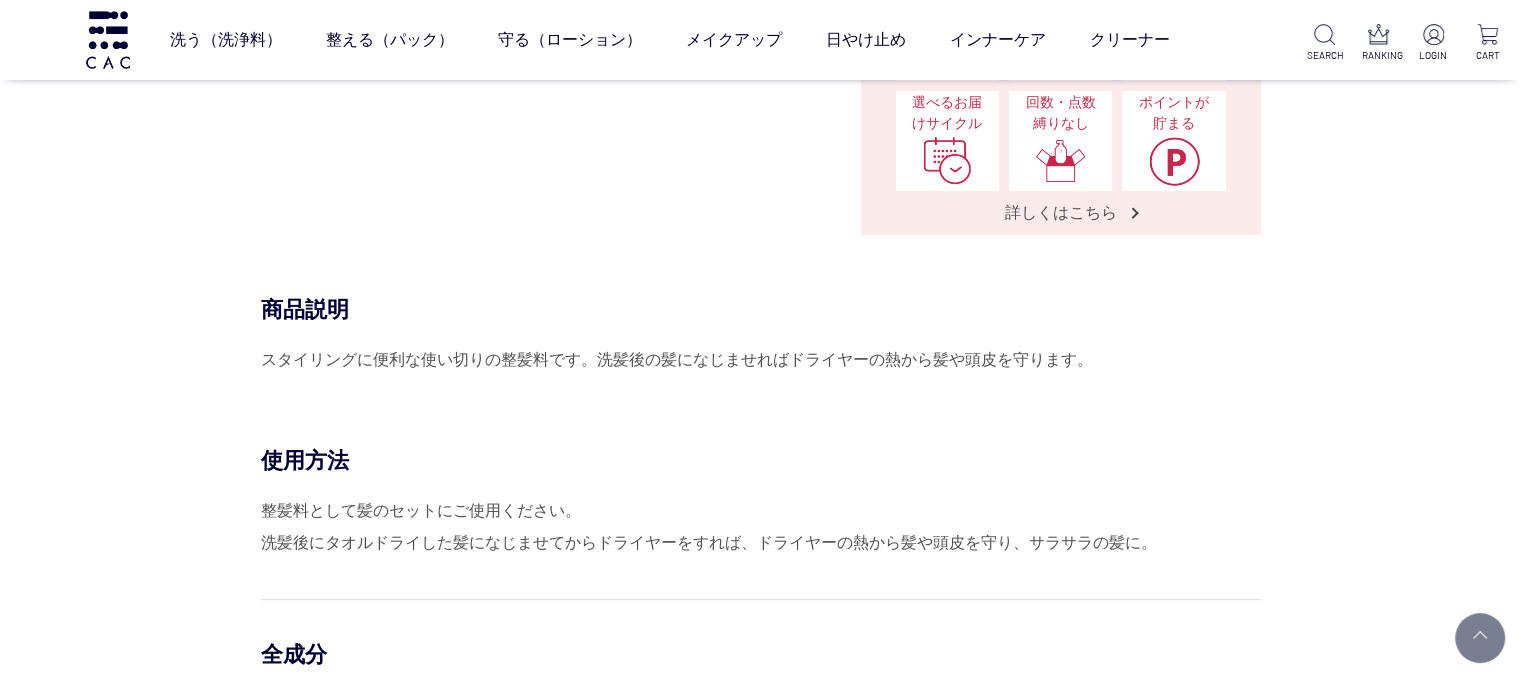 drag, startPoint x: 260, startPoint y: 444, endPoint x: 416, endPoint y: 573, distance: 202.42776 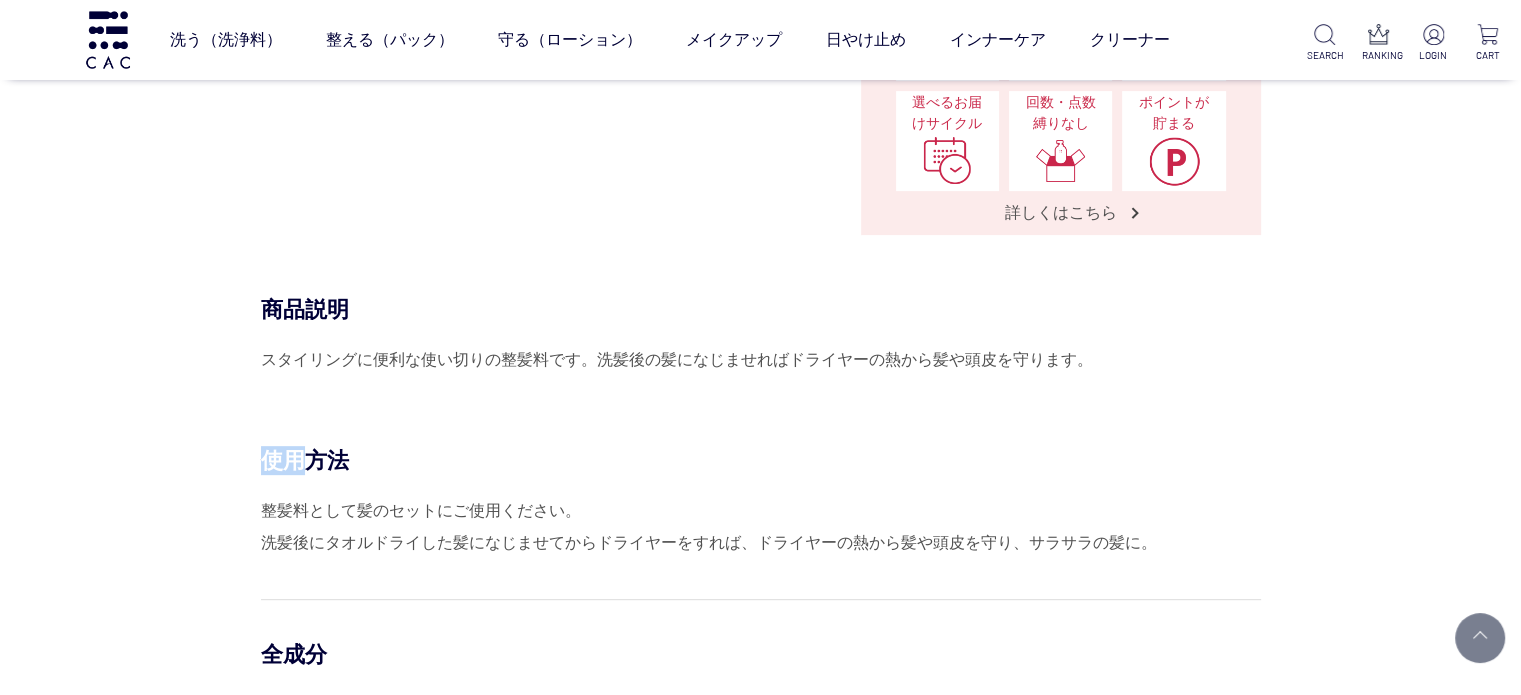 click on "使用方法" at bounding box center (761, 460) 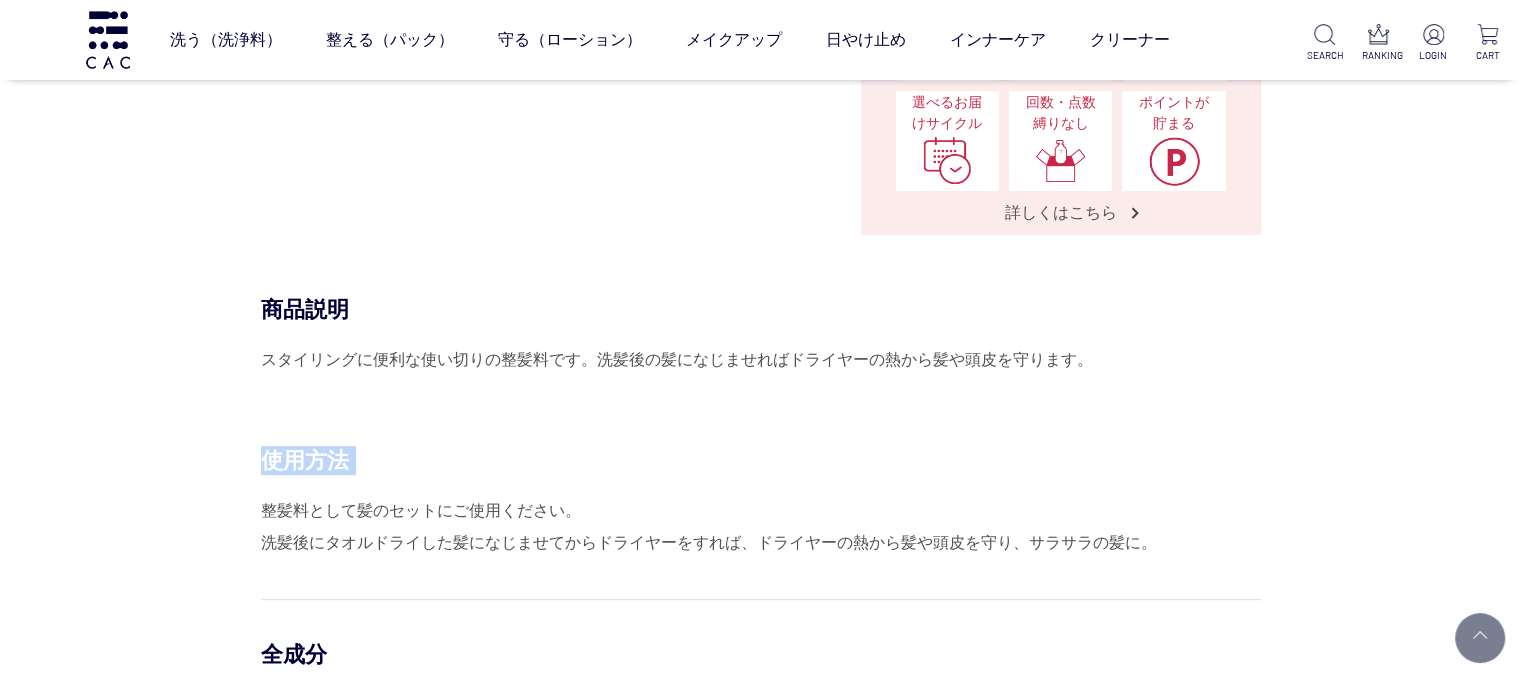 click on "使用方法" at bounding box center [761, 460] 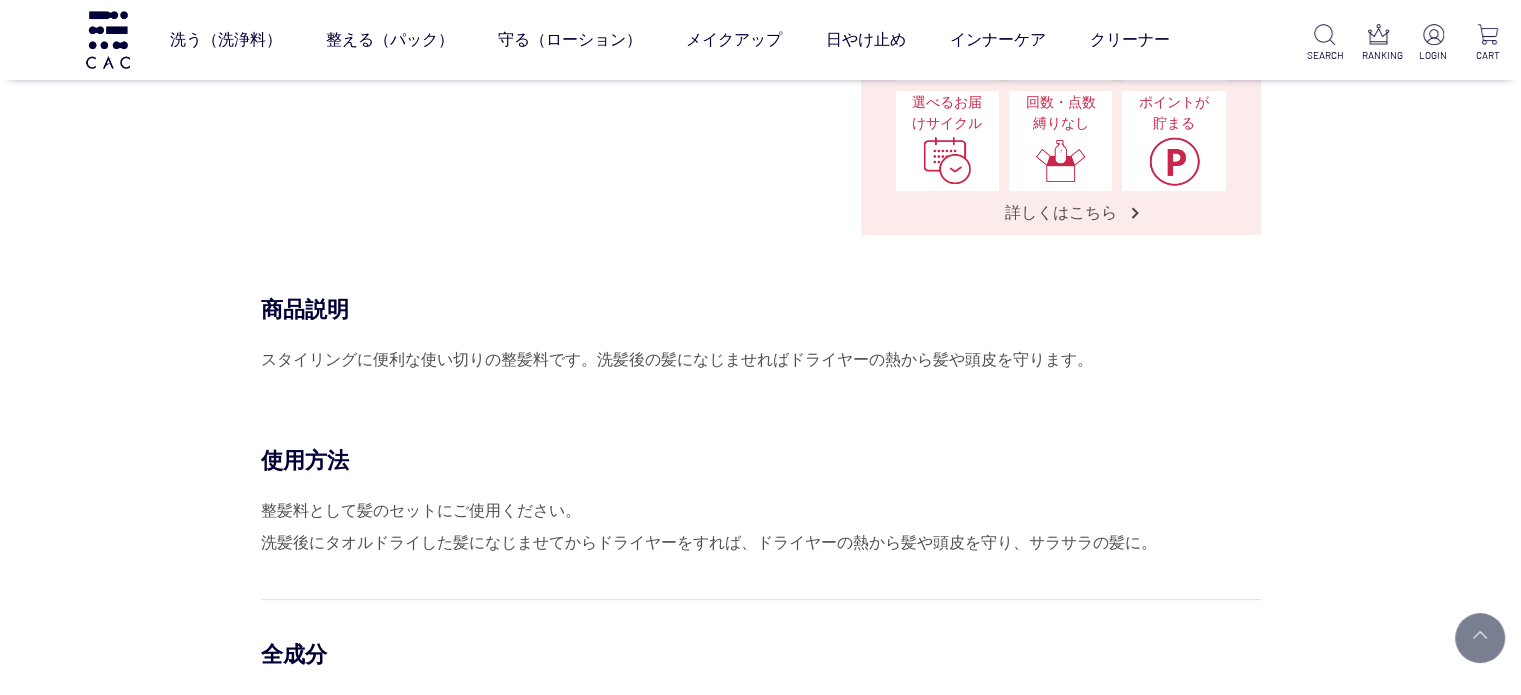 click on "使用方法
整髪料として髪のセットにご使用ください。 洗髪後にタオルドライした髪になじませてからドライヤーをすれば、ドライヤーの熱から髪や頭皮を守り、サラサラの髪に。
全成分
水、セルロースガム、グルコース、トレハロース、マンニトール、シクロデキストリン、グリシン、アスパラギン酸、グルタミン酸、アラニン、プロリン、セリン、トレオニン、アルギニン
使用上の注意
※ご使用中に違和感を感じた場合は、直ちにご使用を中止してください。 ※防腐剤は一切含まれていません。また、界面活性剤も含まれていません。 ※開封後はお使い切りください。 ※糖類・多糖類・アミノ酸の性質により淡黄色を呈することがありますが、品質にさしつかえありません。" at bounding box center [761, 798] 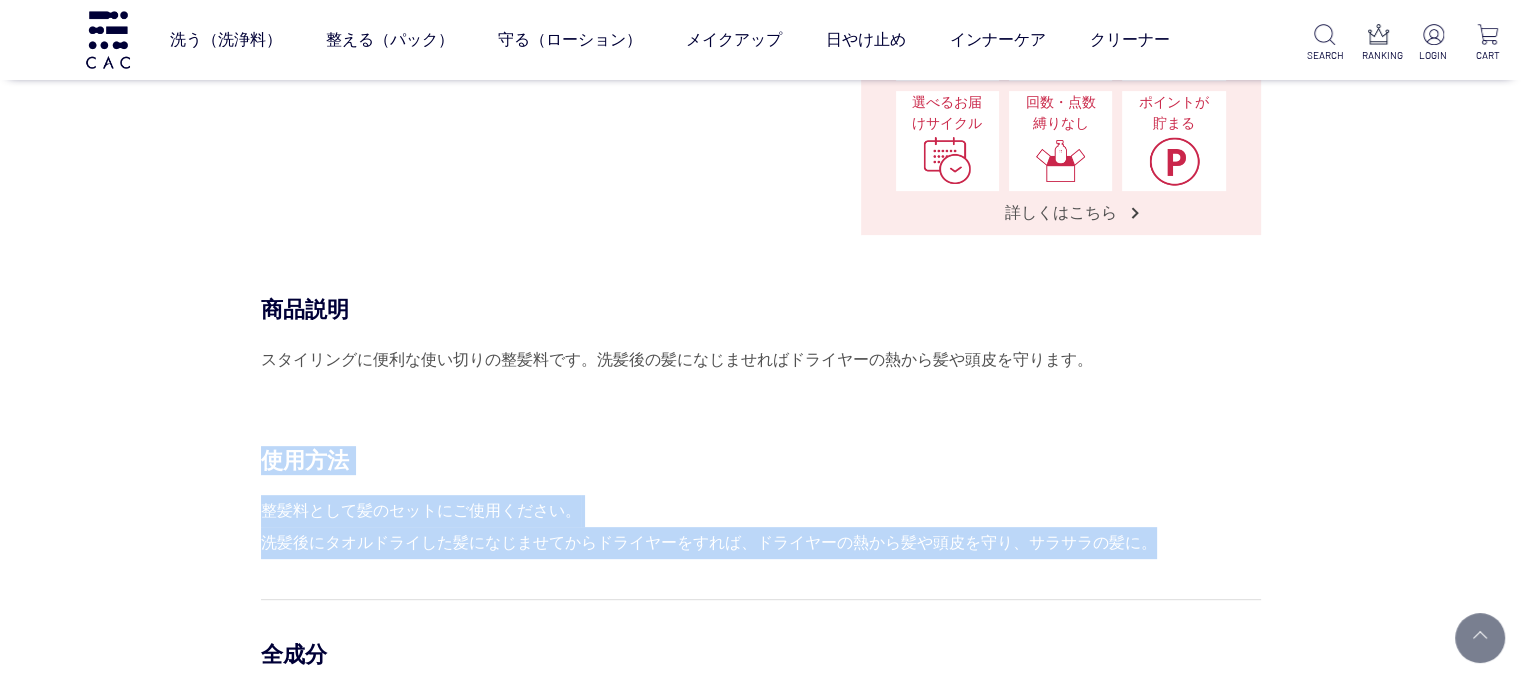 drag, startPoint x: 260, startPoint y: 447, endPoint x: 1180, endPoint y: 555, distance: 926.31744 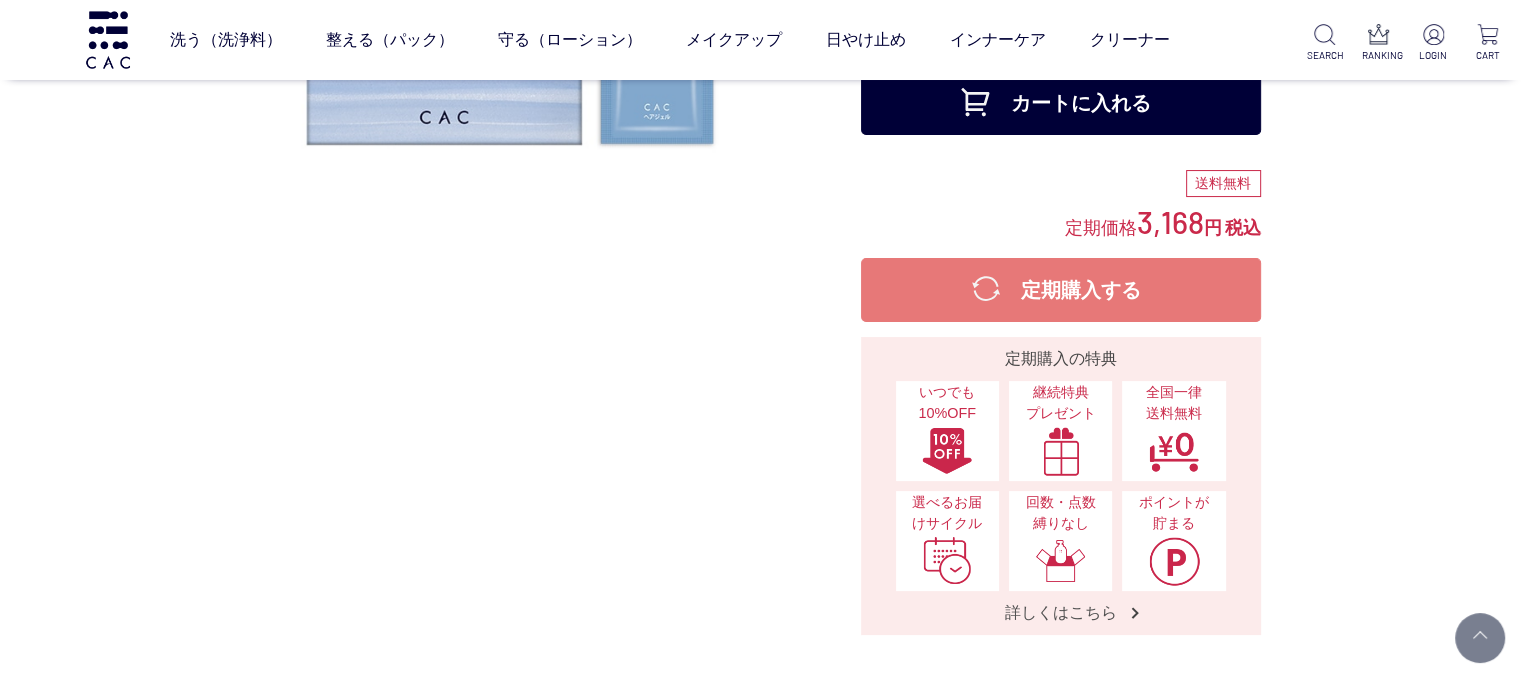 scroll, scrollTop: 0, scrollLeft: 0, axis: both 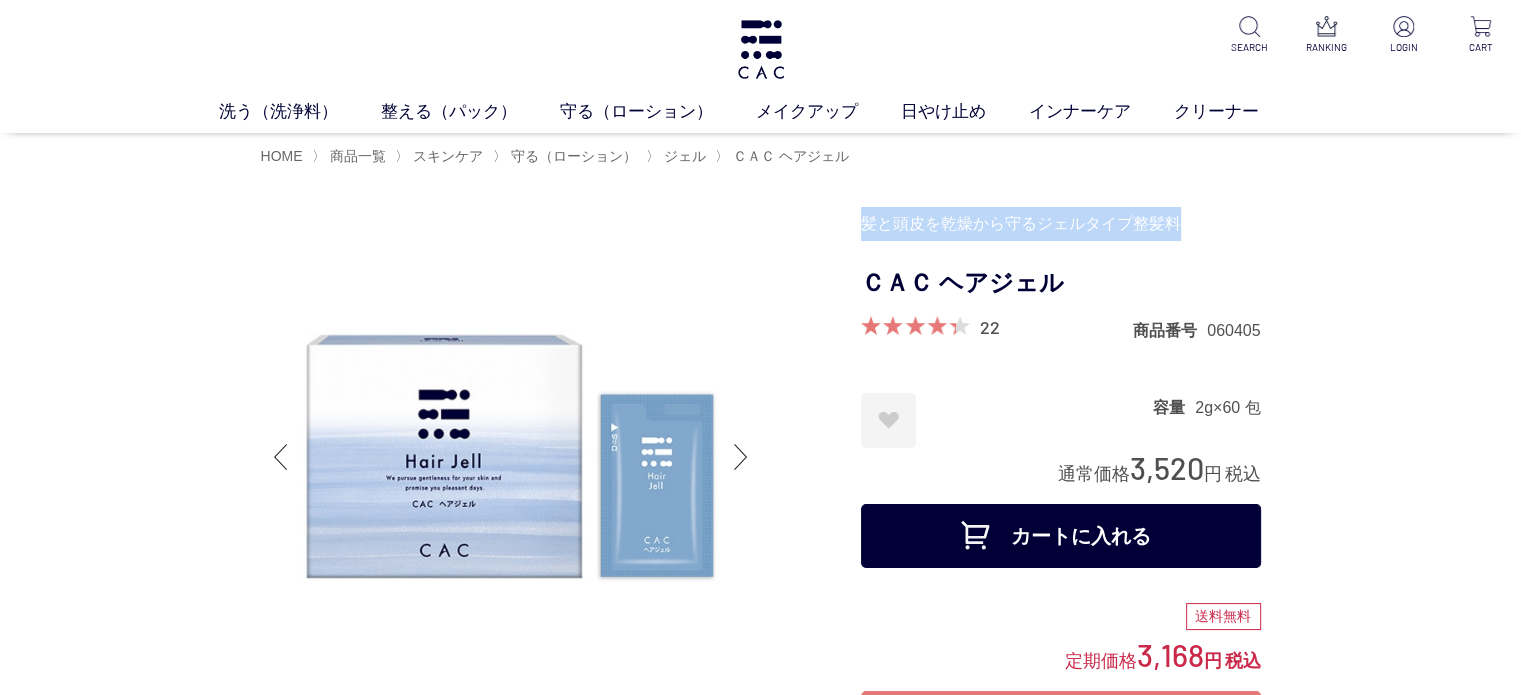 drag, startPoint x: 1178, startPoint y: 220, endPoint x: 850, endPoint y: 227, distance: 328.07468 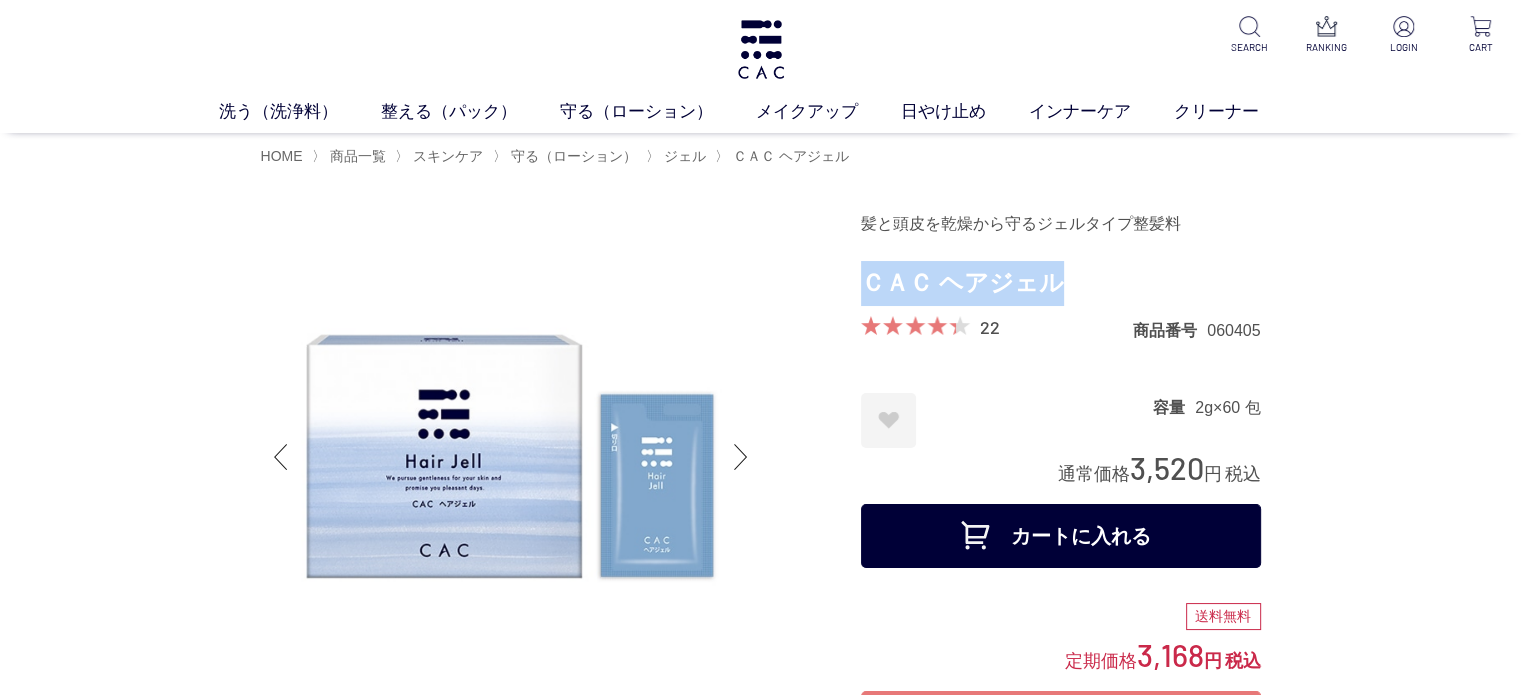 drag, startPoint x: 1053, startPoint y: 282, endPoint x: 865, endPoint y: 303, distance: 189.16924 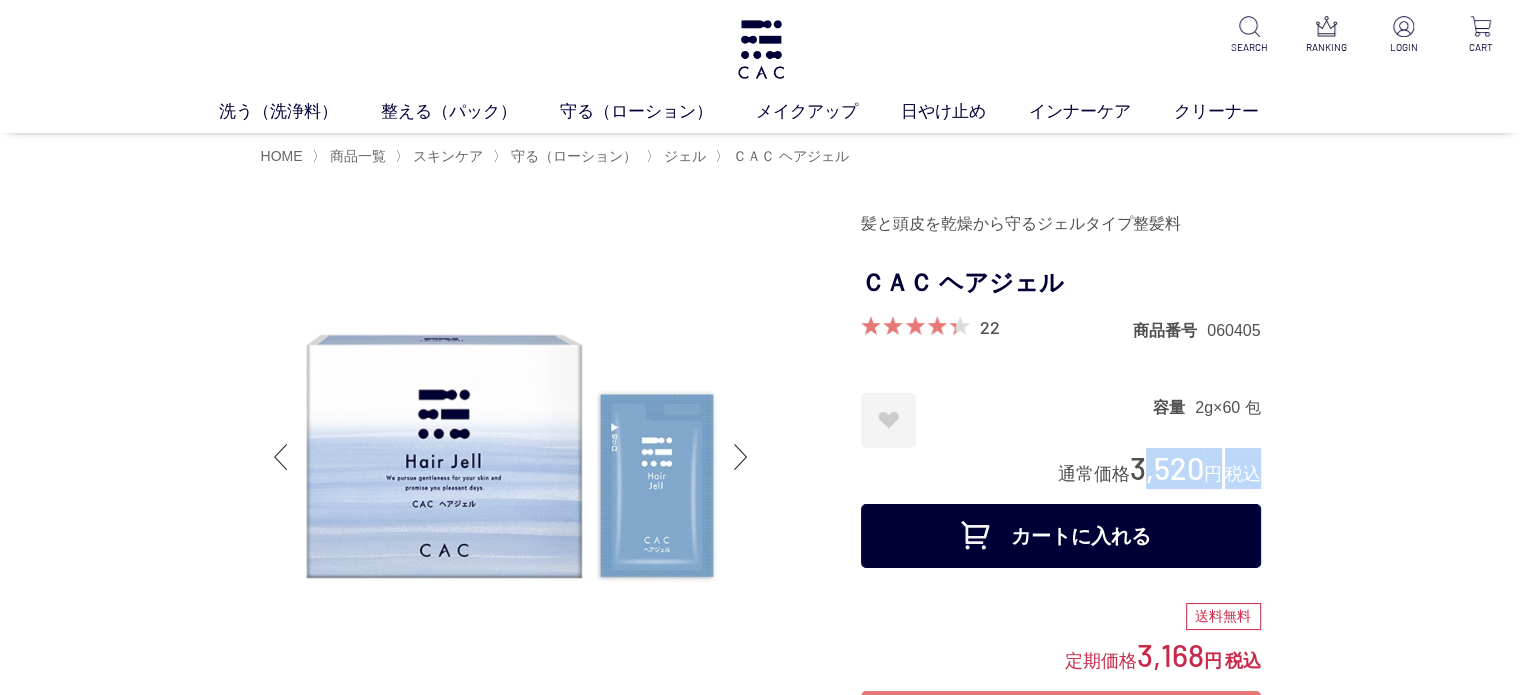 drag, startPoint x: 1128, startPoint y: 467, endPoint x: 1259, endPoint y: 475, distance: 131.24405 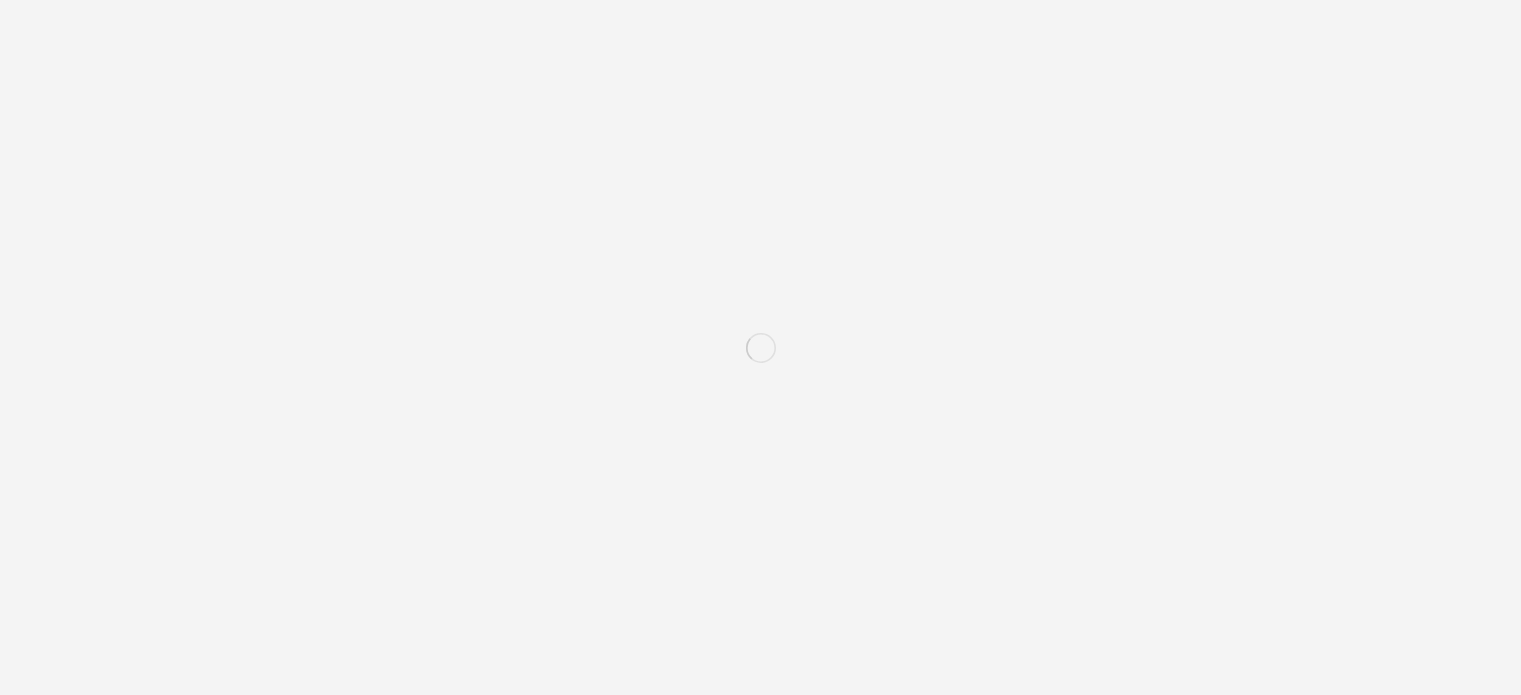 scroll, scrollTop: 0, scrollLeft: 0, axis: both 